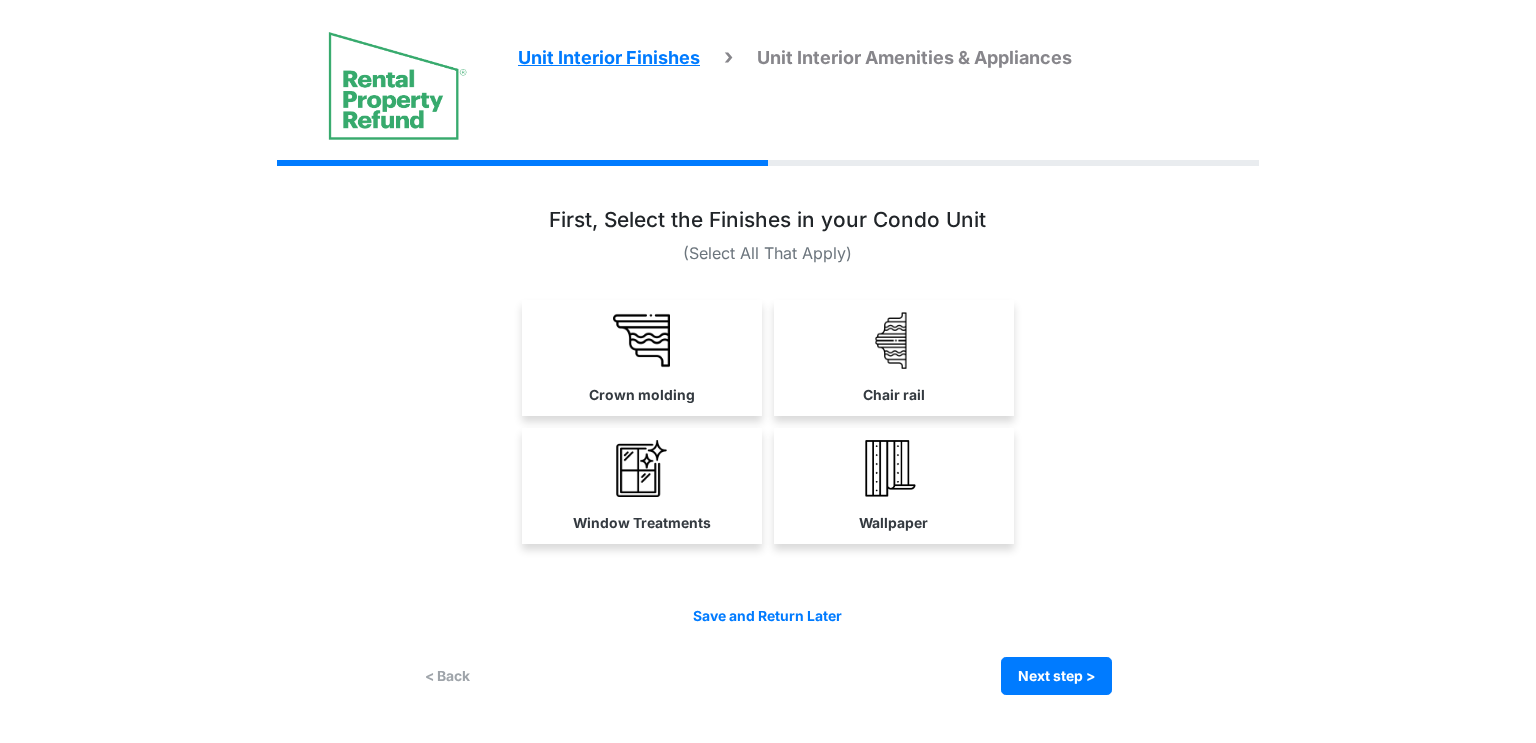 scroll, scrollTop: 0, scrollLeft: 0, axis: both 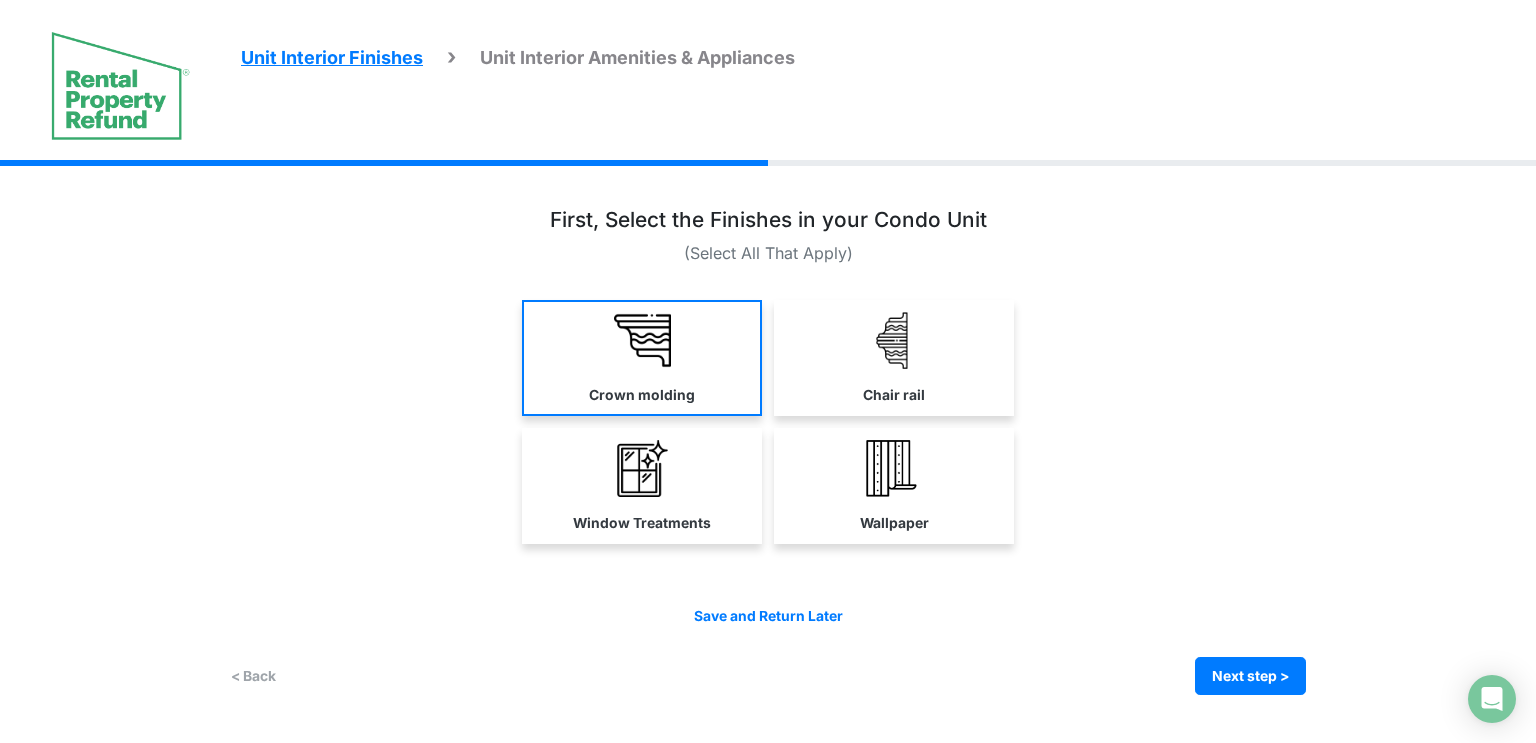 click on "Crown molding" at bounding box center (642, 358) 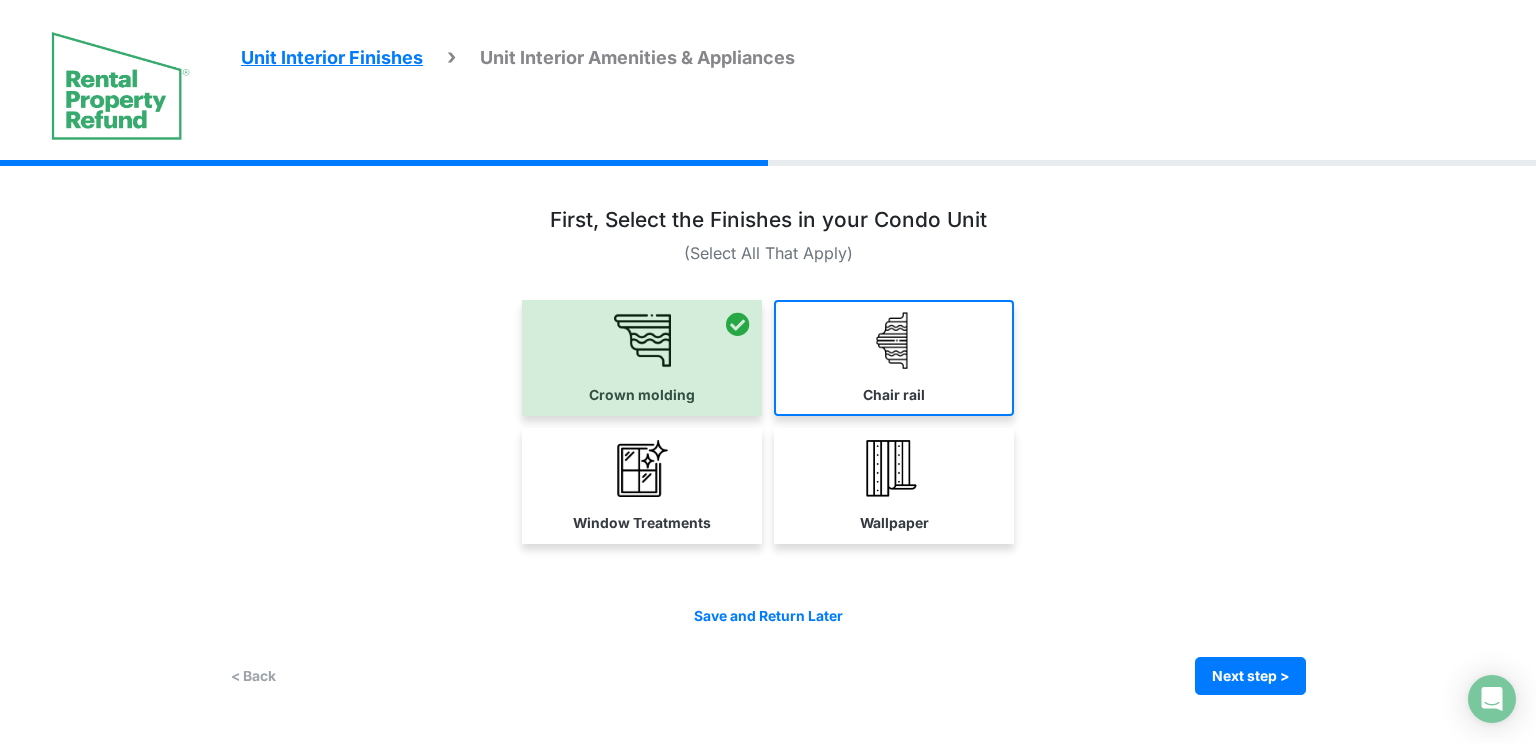click at bounding box center [894, 340] 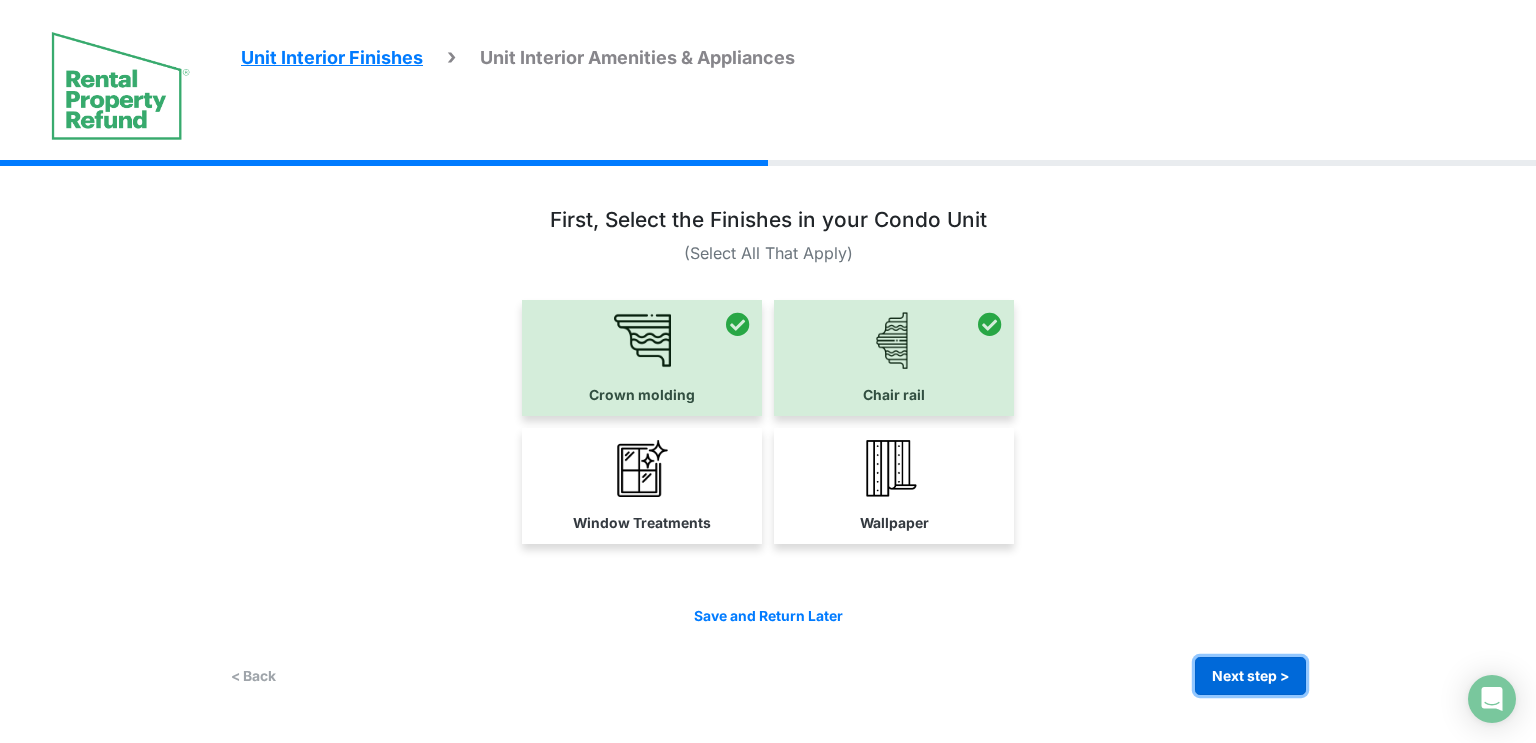 click on "Next step >" at bounding box center (1250, 676) 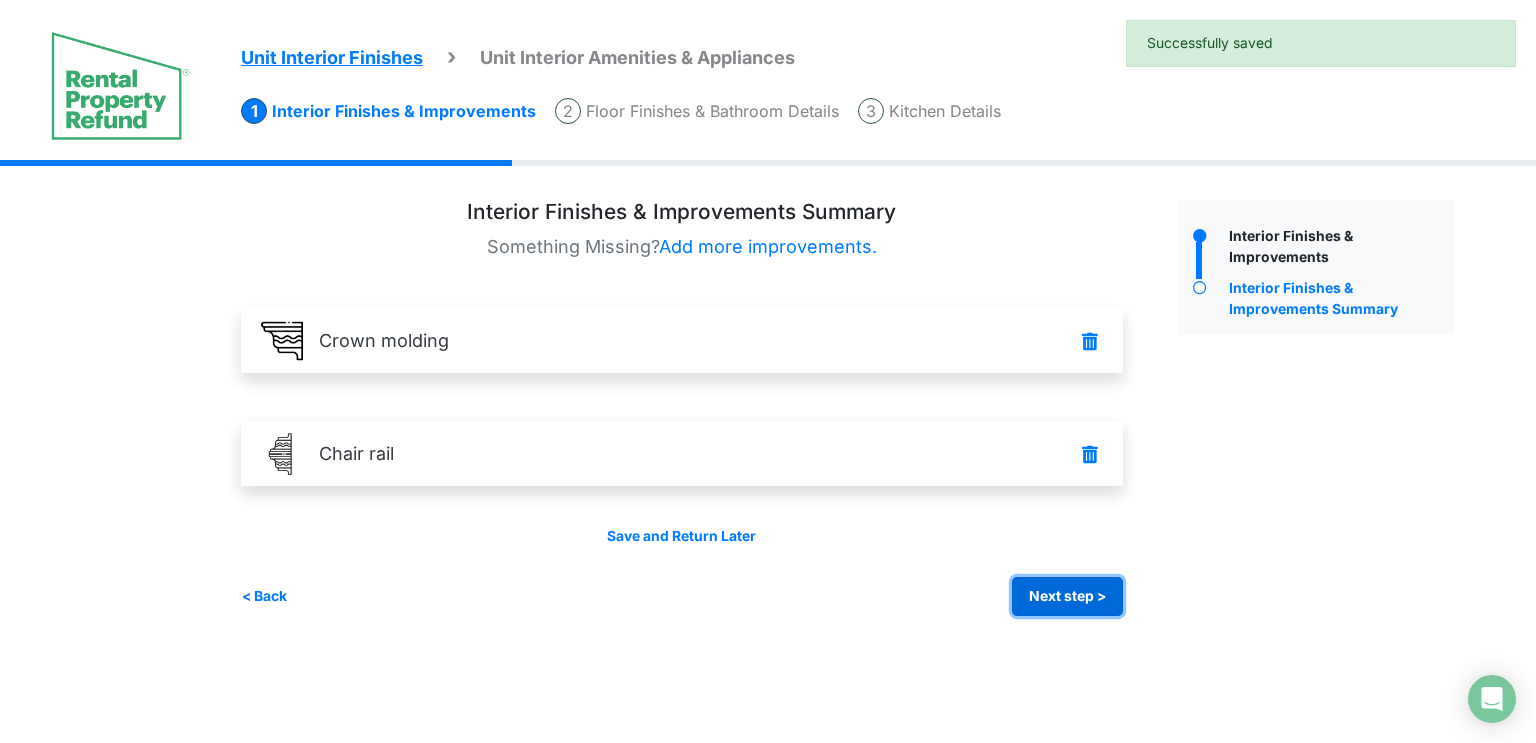 click on "Next step >" at bounding box center [1067, 596] 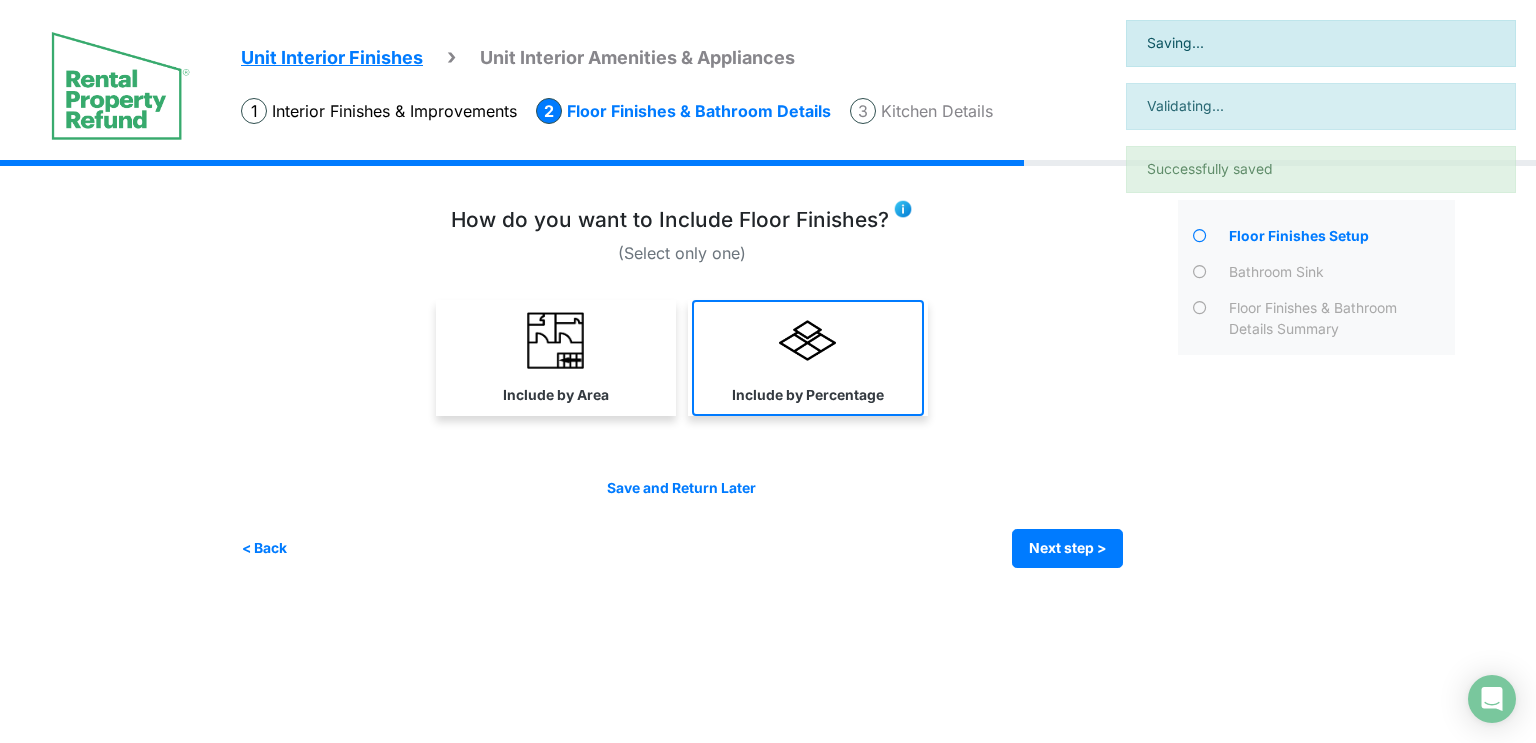 click on "Include by Percentage" at bounding box center [808, 358] 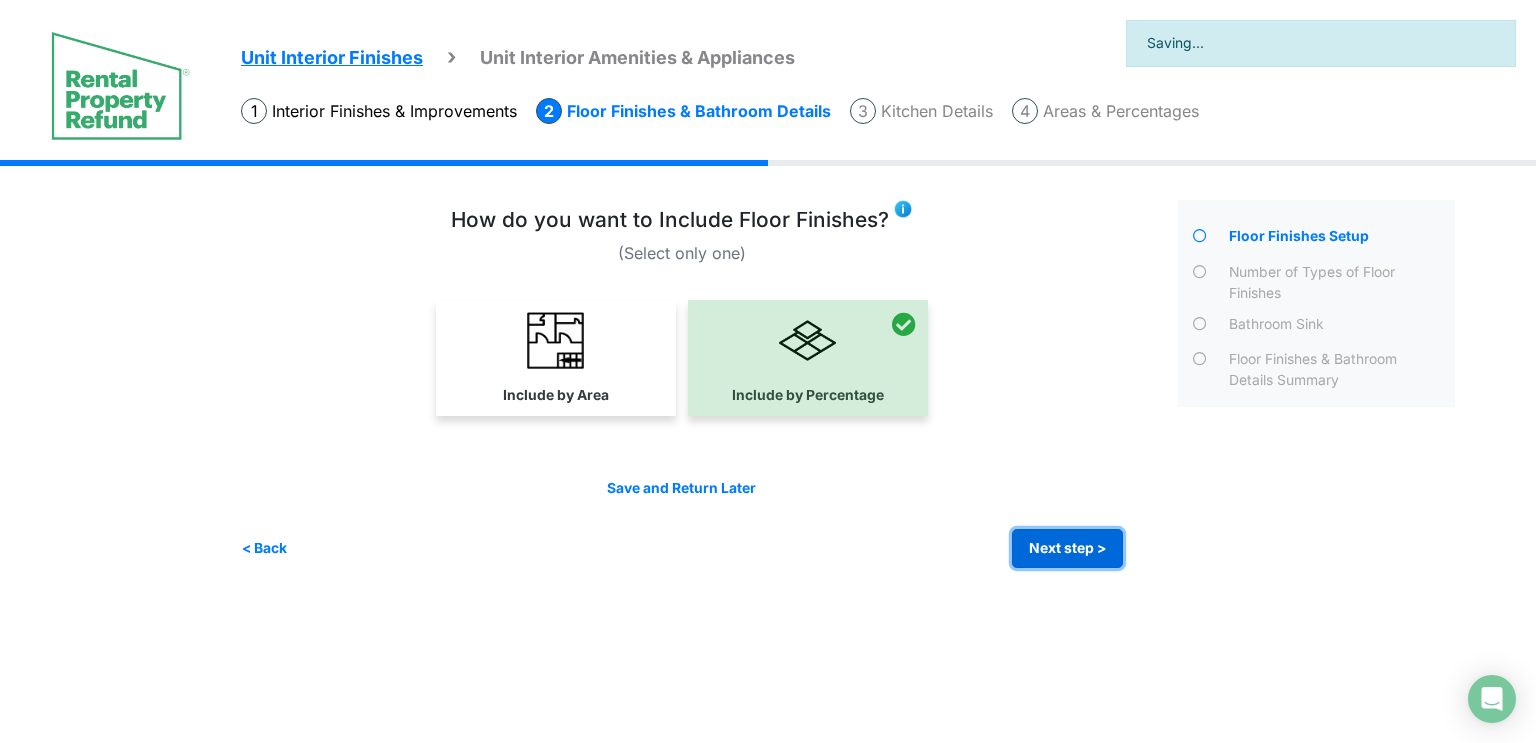 click on "Next step >" at bounding box center [1067, 548] 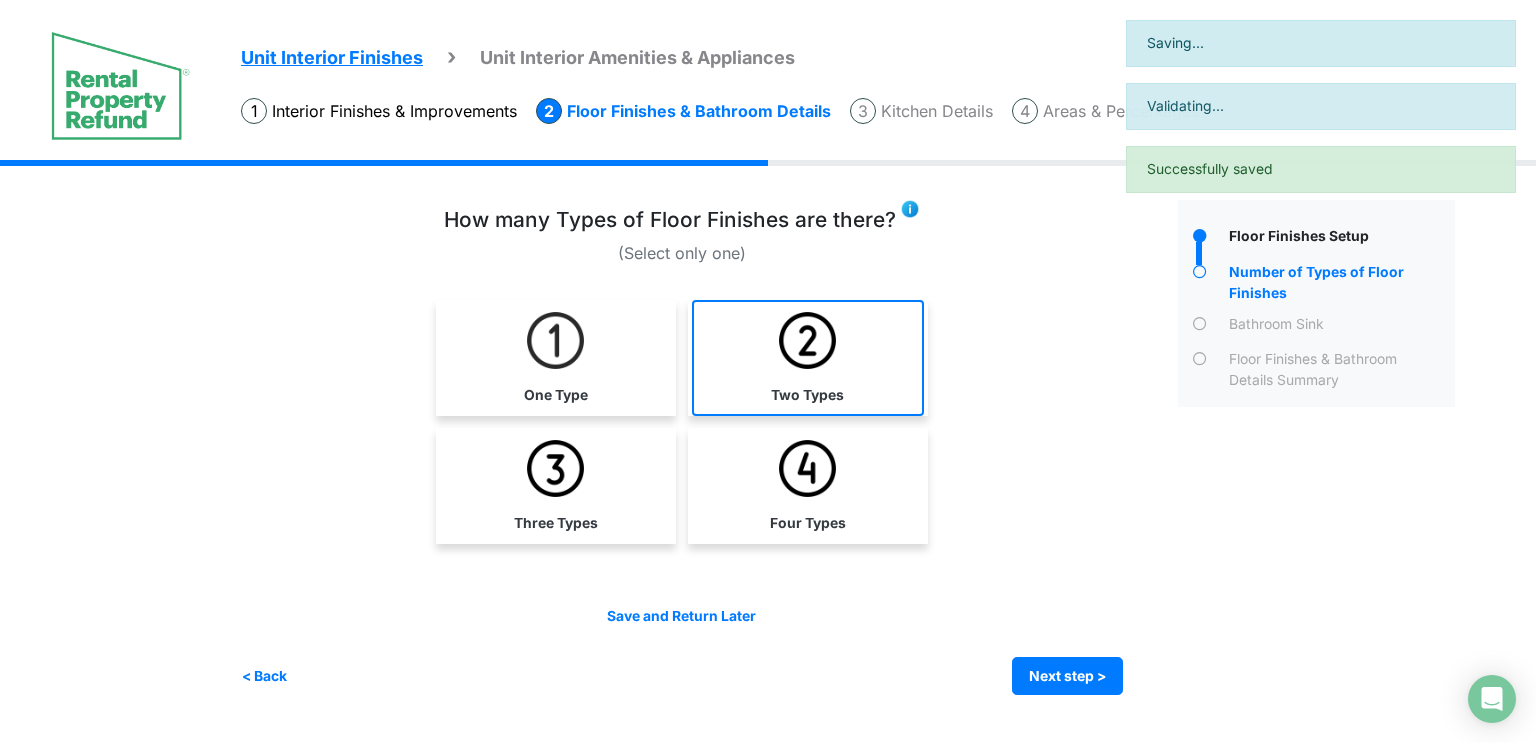 click on "Two Types" at bounding box center (808, 358) 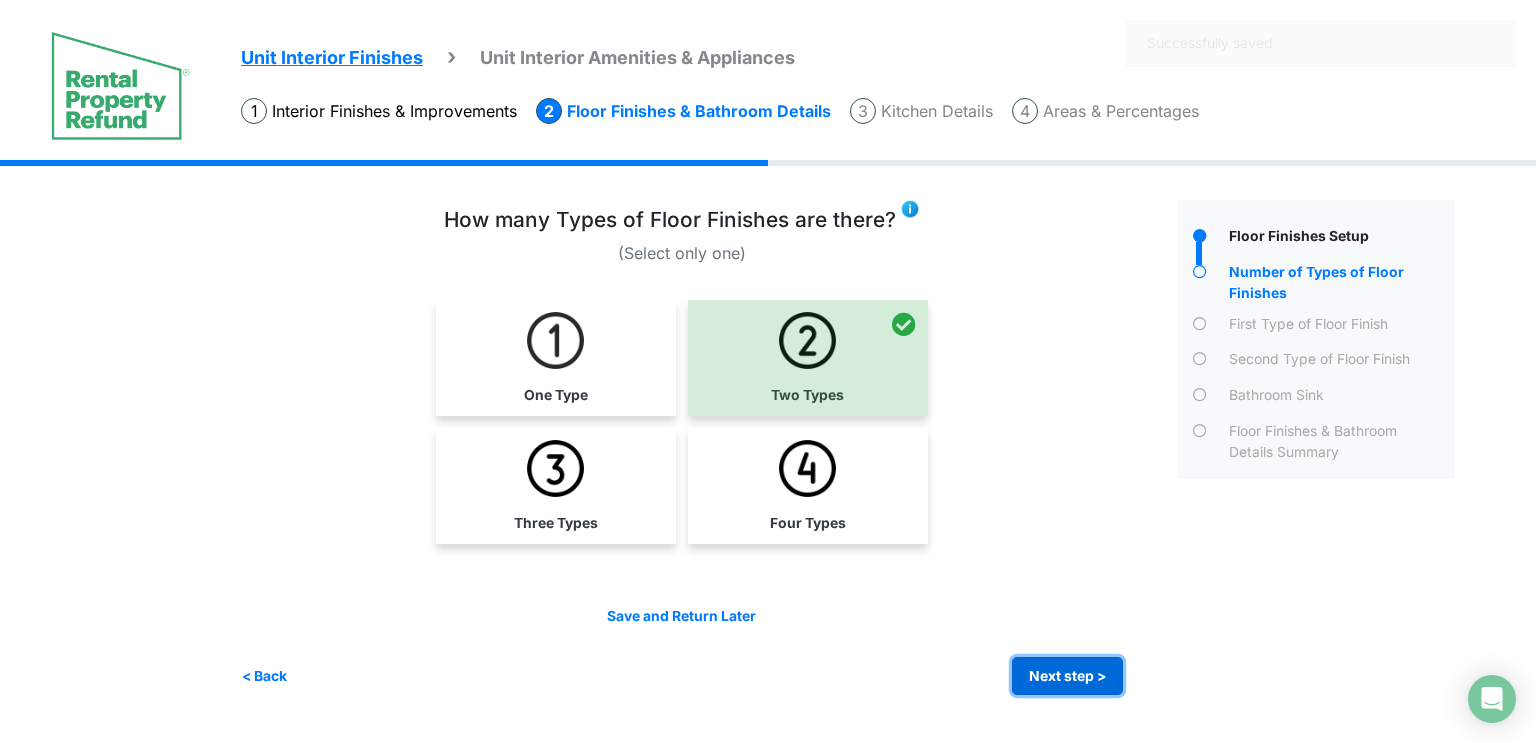 click on "Next step >" at bounding box center [1067, 676] 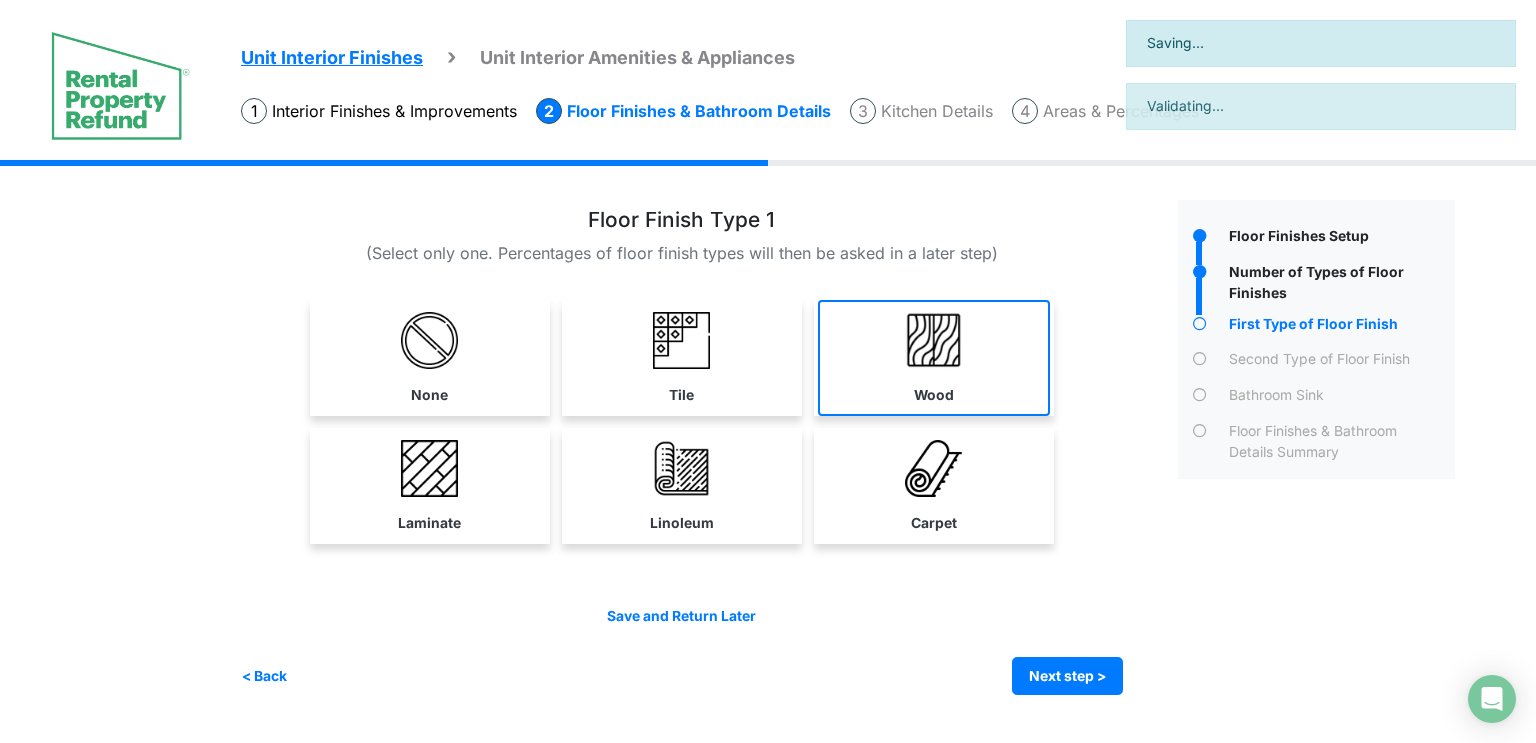 click on "Wood" at bounding box center [934, 358] 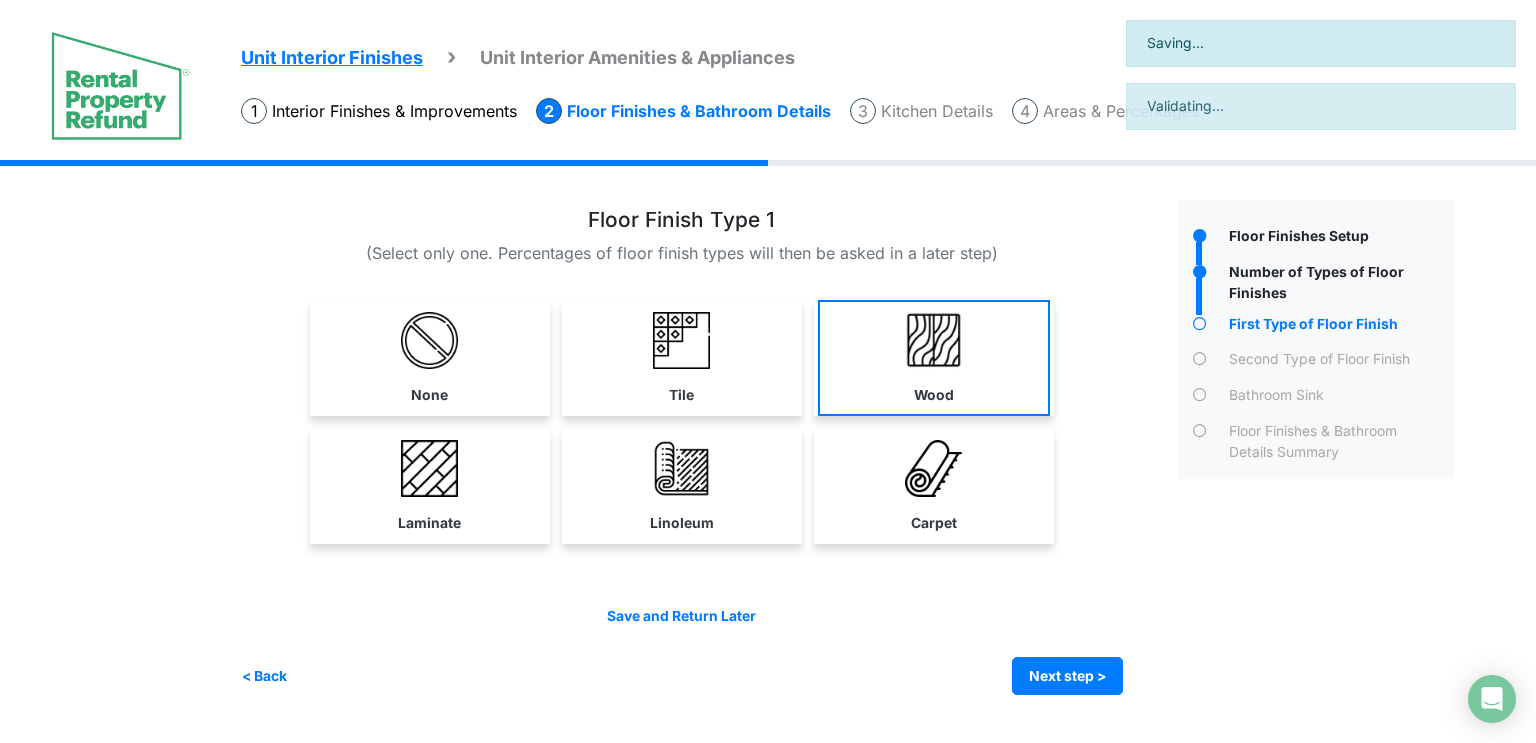 select on "*" 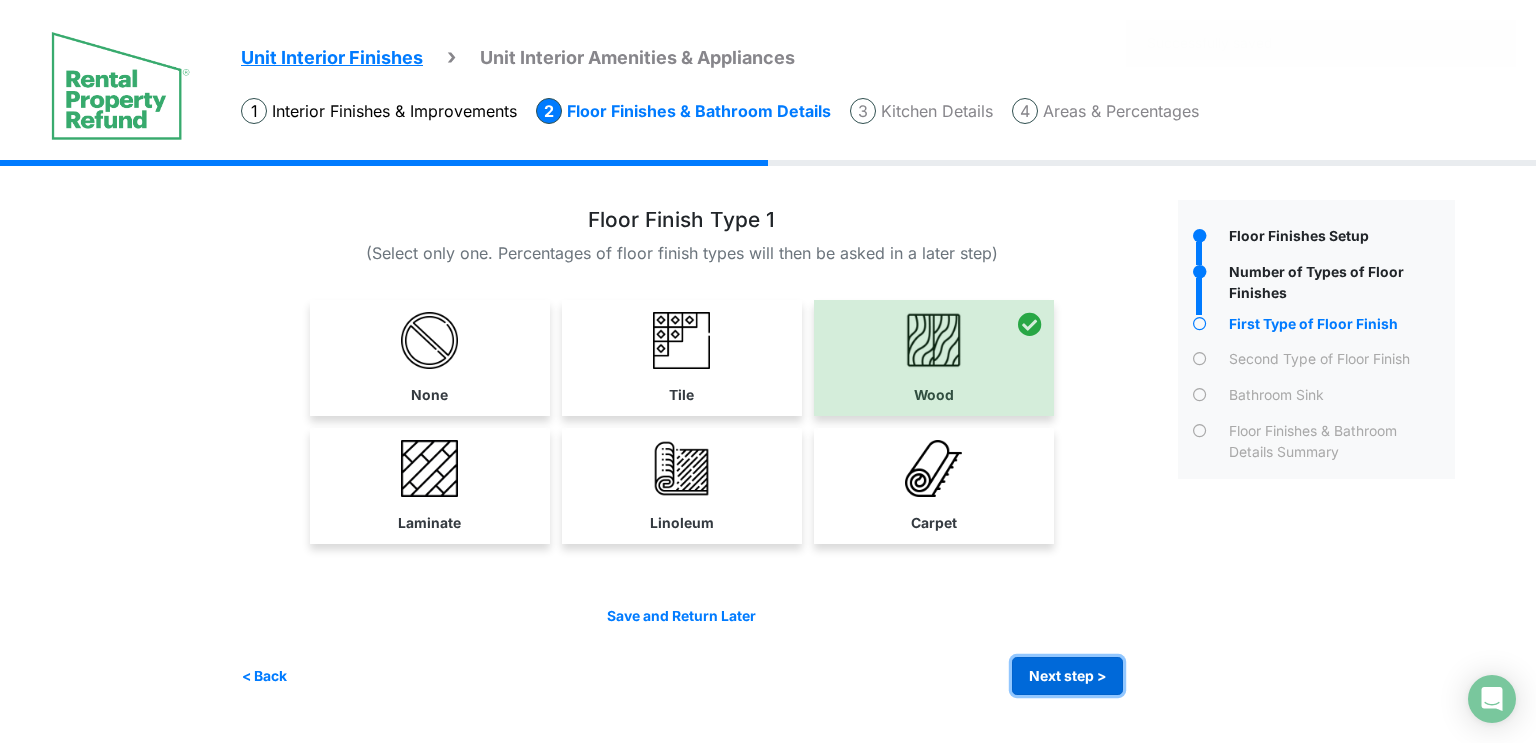 drag, startPoint x: 1036, startPoint y: 672, endPoint x: 1020, endPoint y: 639, distance: 36.67424 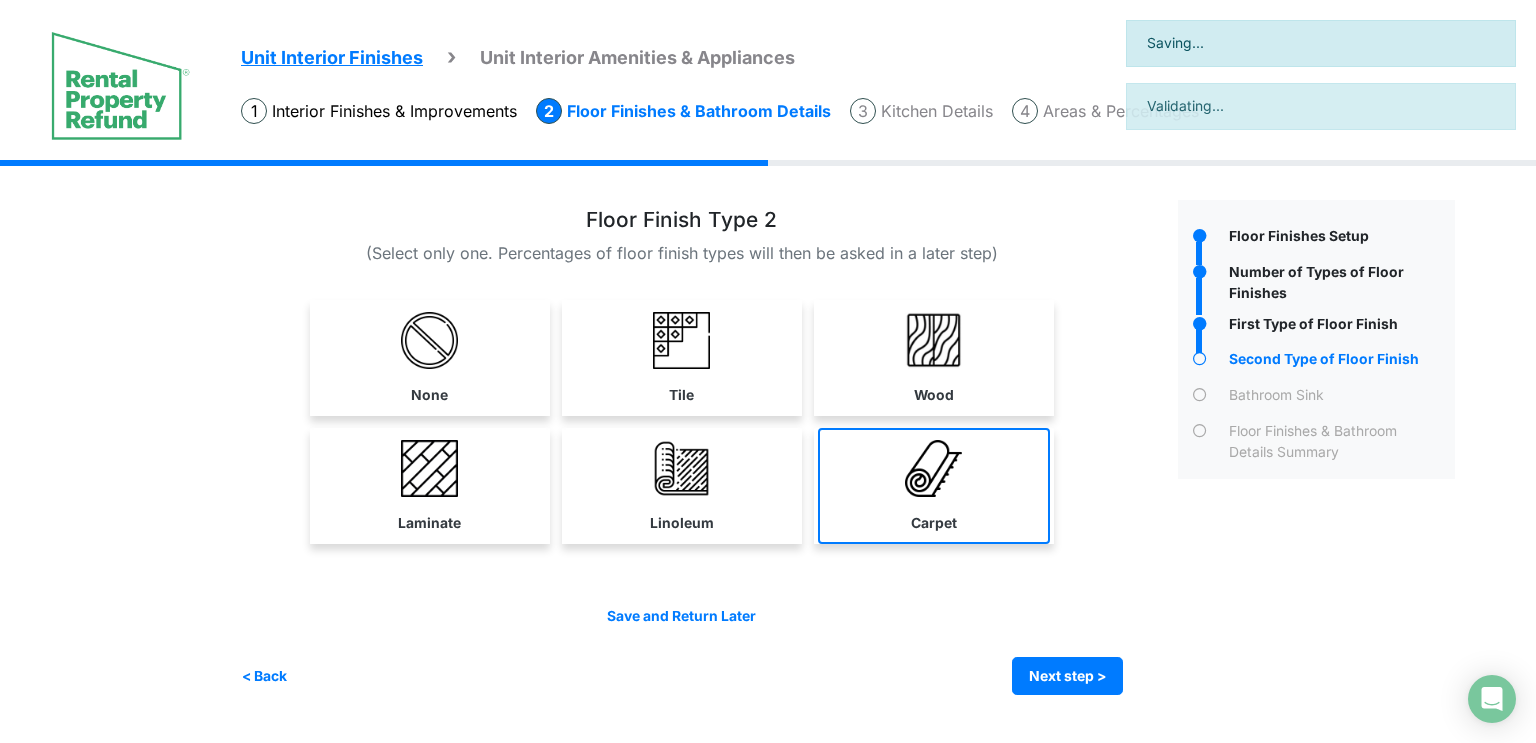 click on "Carpet" at bounding box center [934, 523] 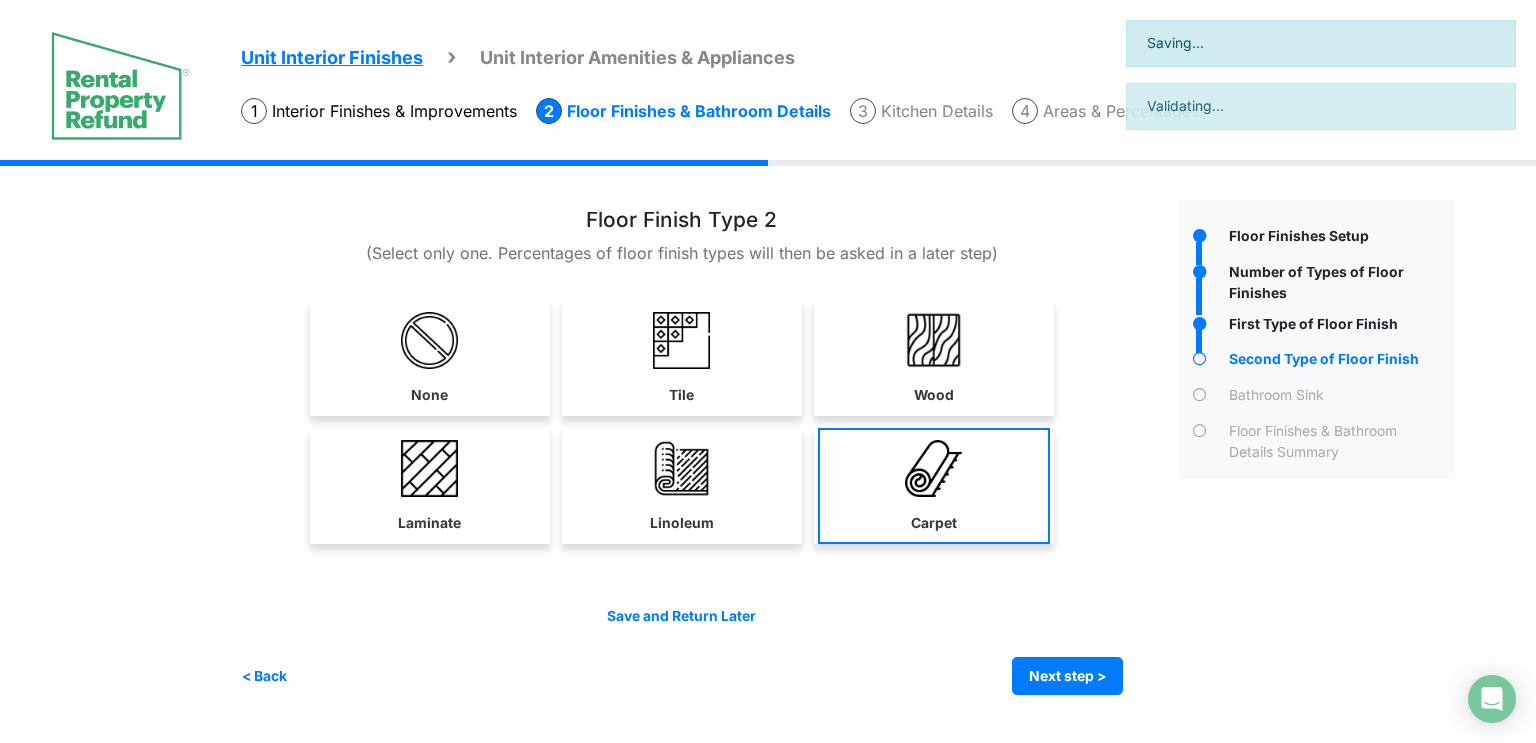 select on "*" 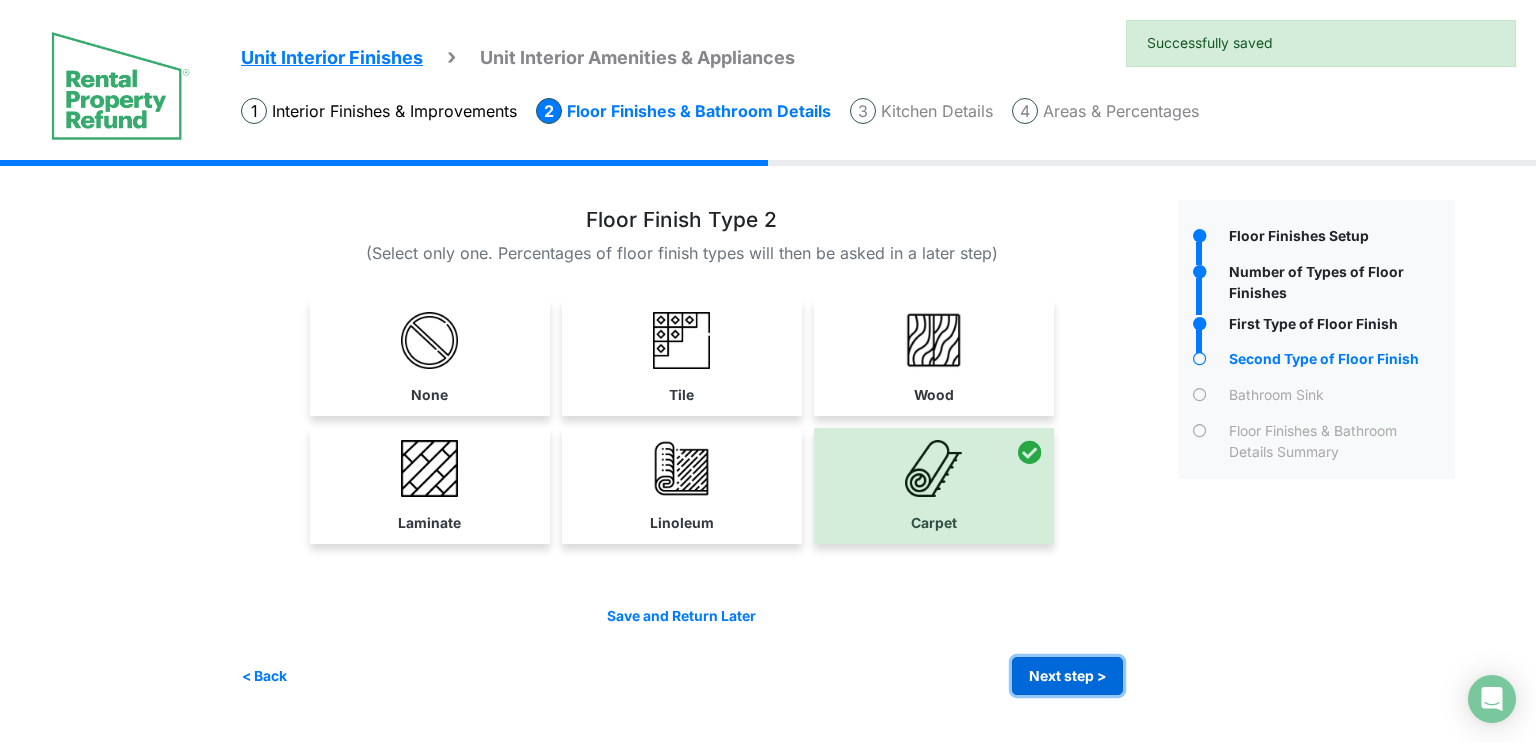 click on "Next step >" at bounding box center [1067, 676] 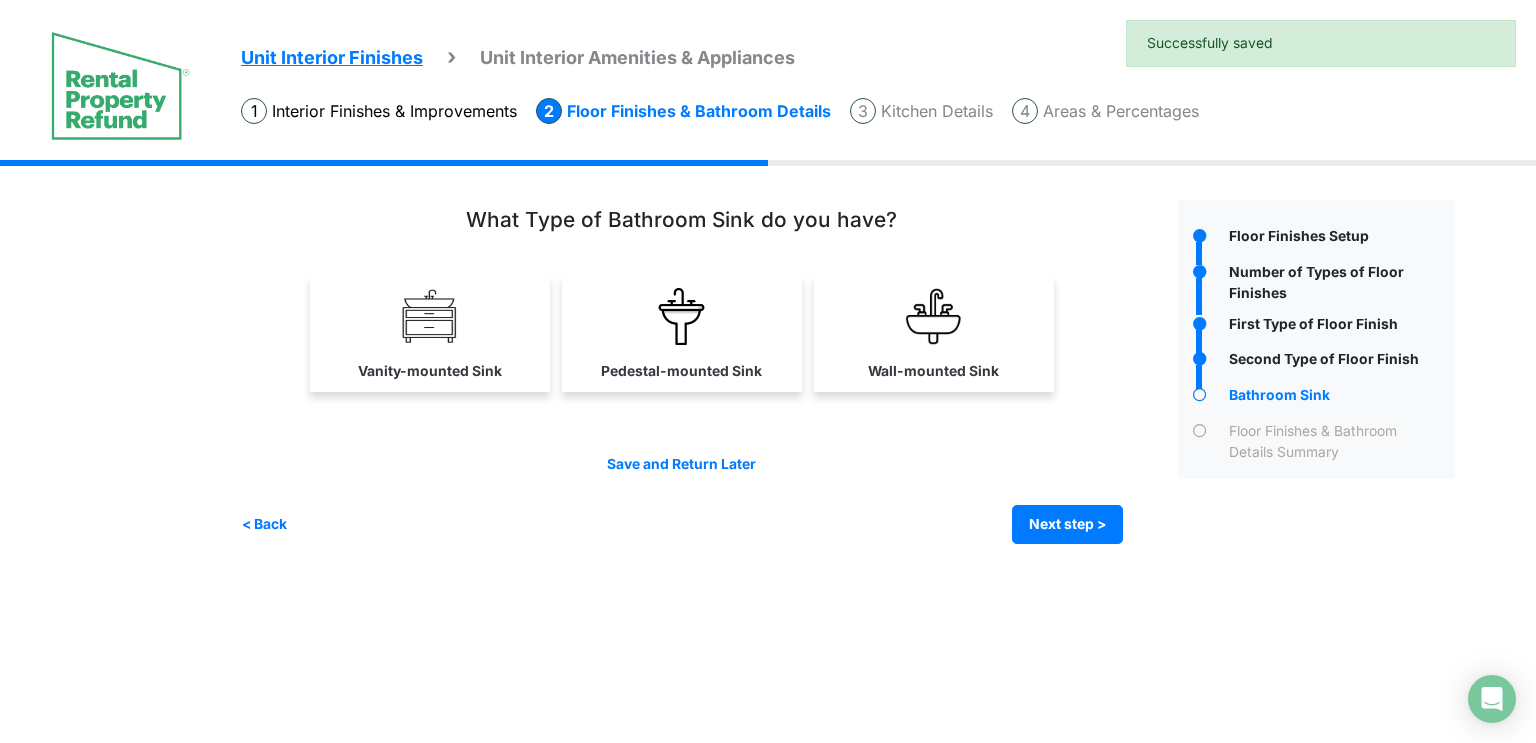 click at bounding box center [682, 340] 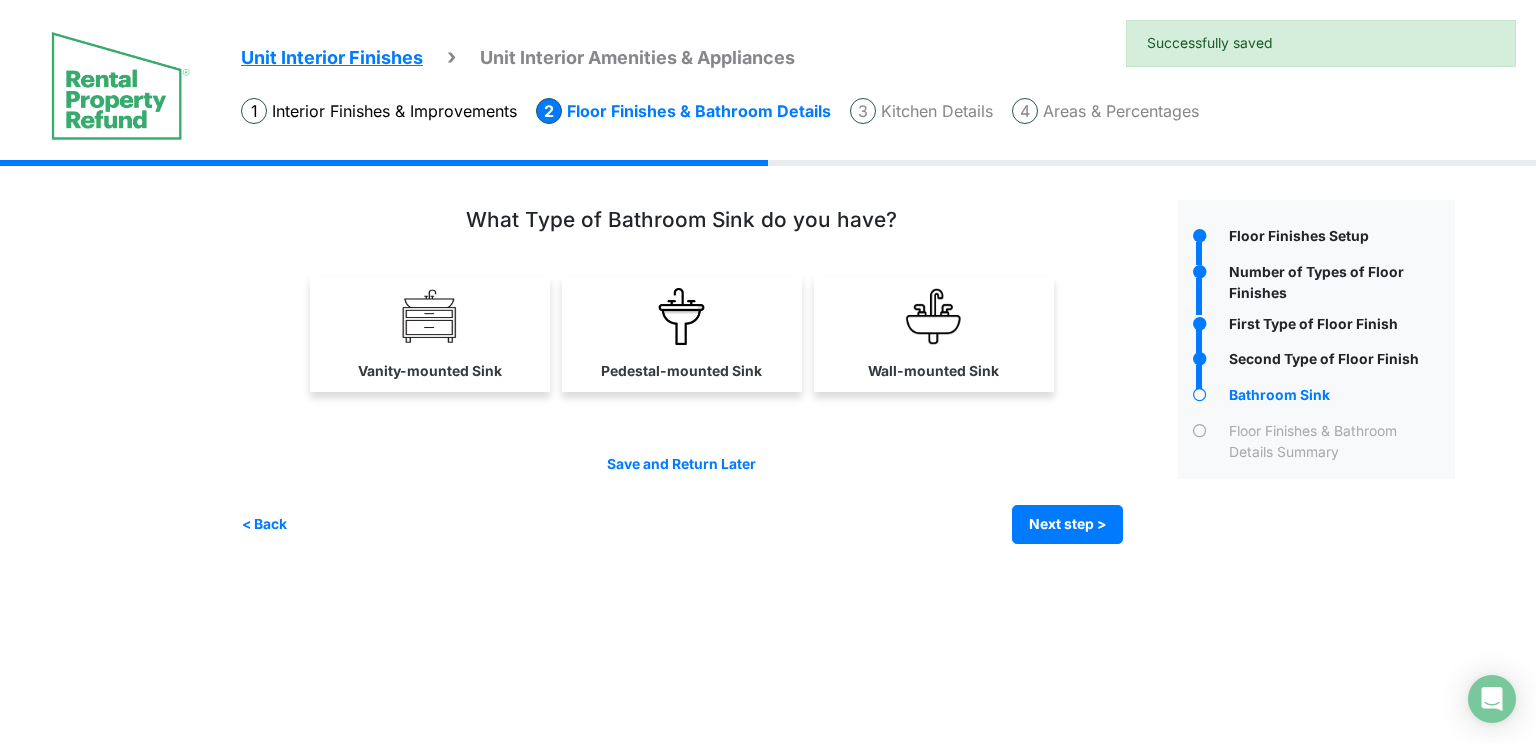 drag, startPoint x: 932, startPoint y: 337, endPoint x: 950, endPoint y: 381, distance: 47.539455 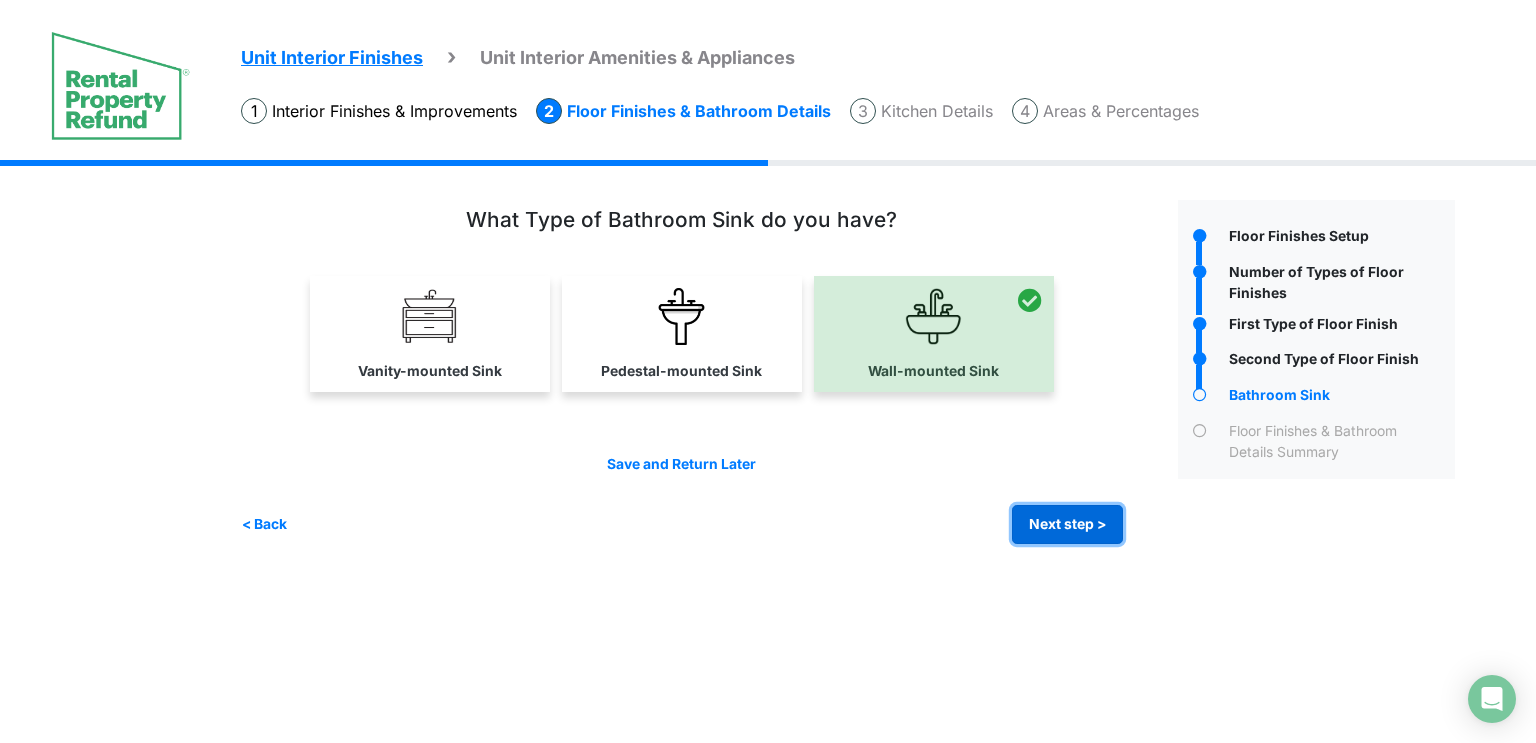 click on "Next step >" at bounding box center [1067, 524] 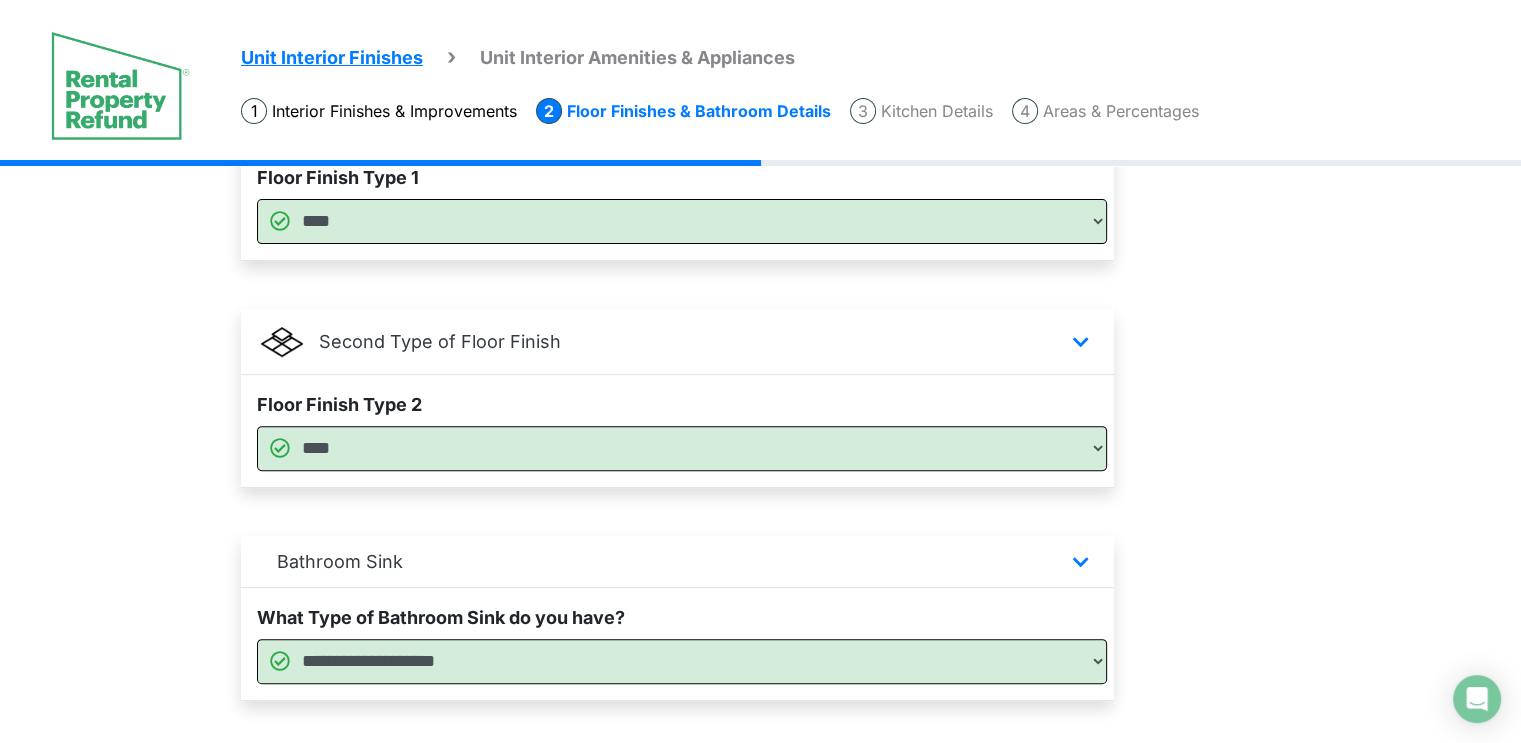 scroll, scrollTop: 795, scrollLeft: 0, axis: vertical 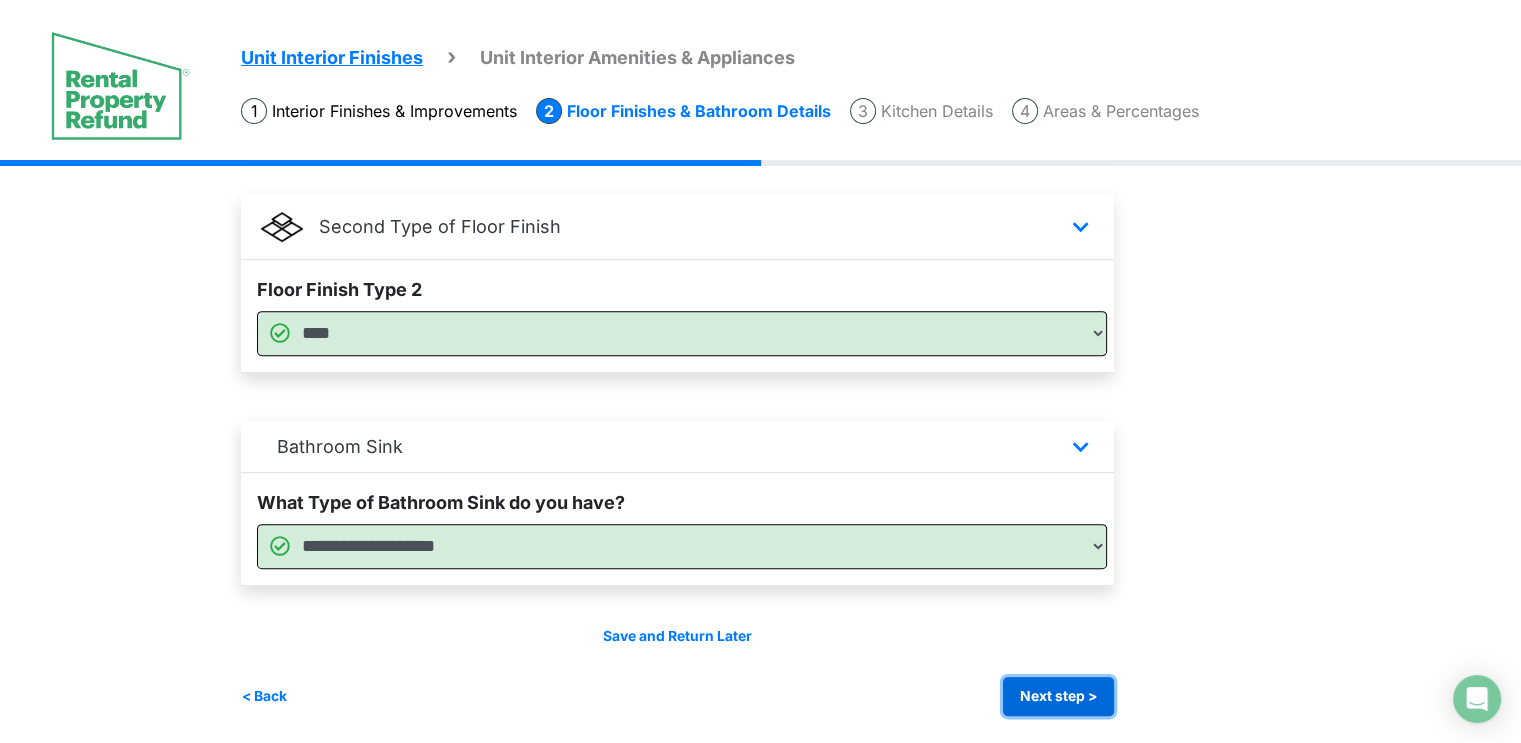 click on "Next step >" at bounding box center (1058, 696) 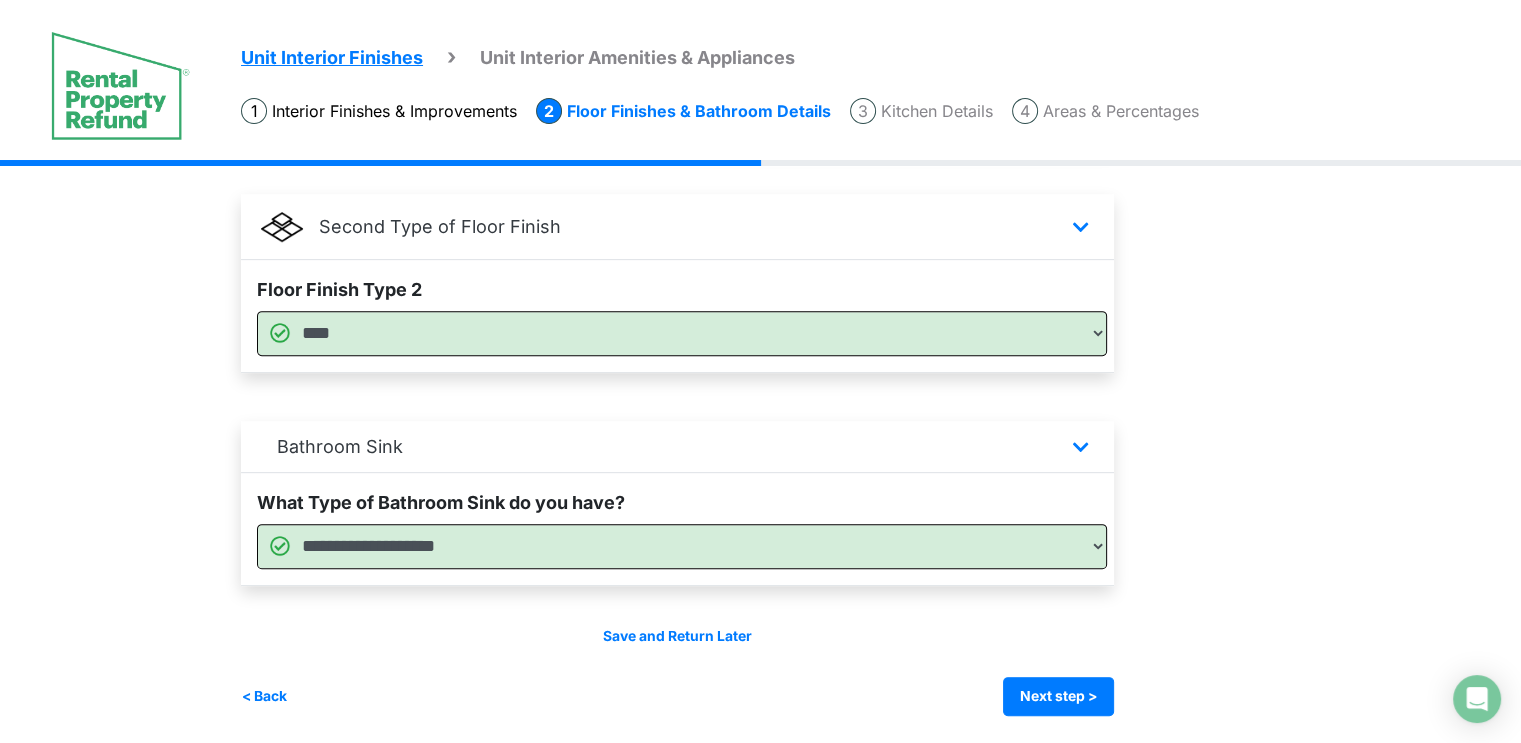 scroll, scrollTop: 0, scrollLeft: 0, axis: both 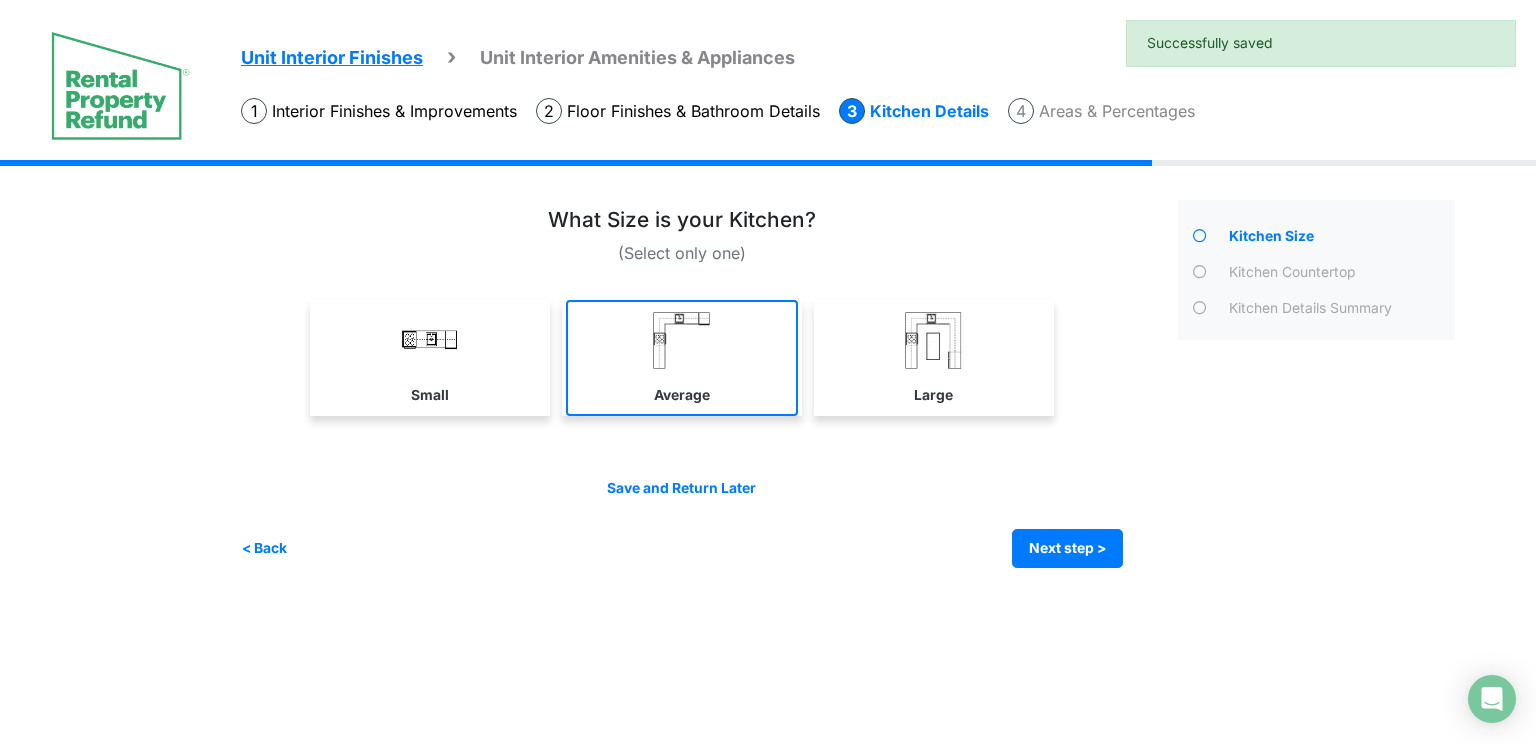 click on "Average" at bounding box center [682, 358] 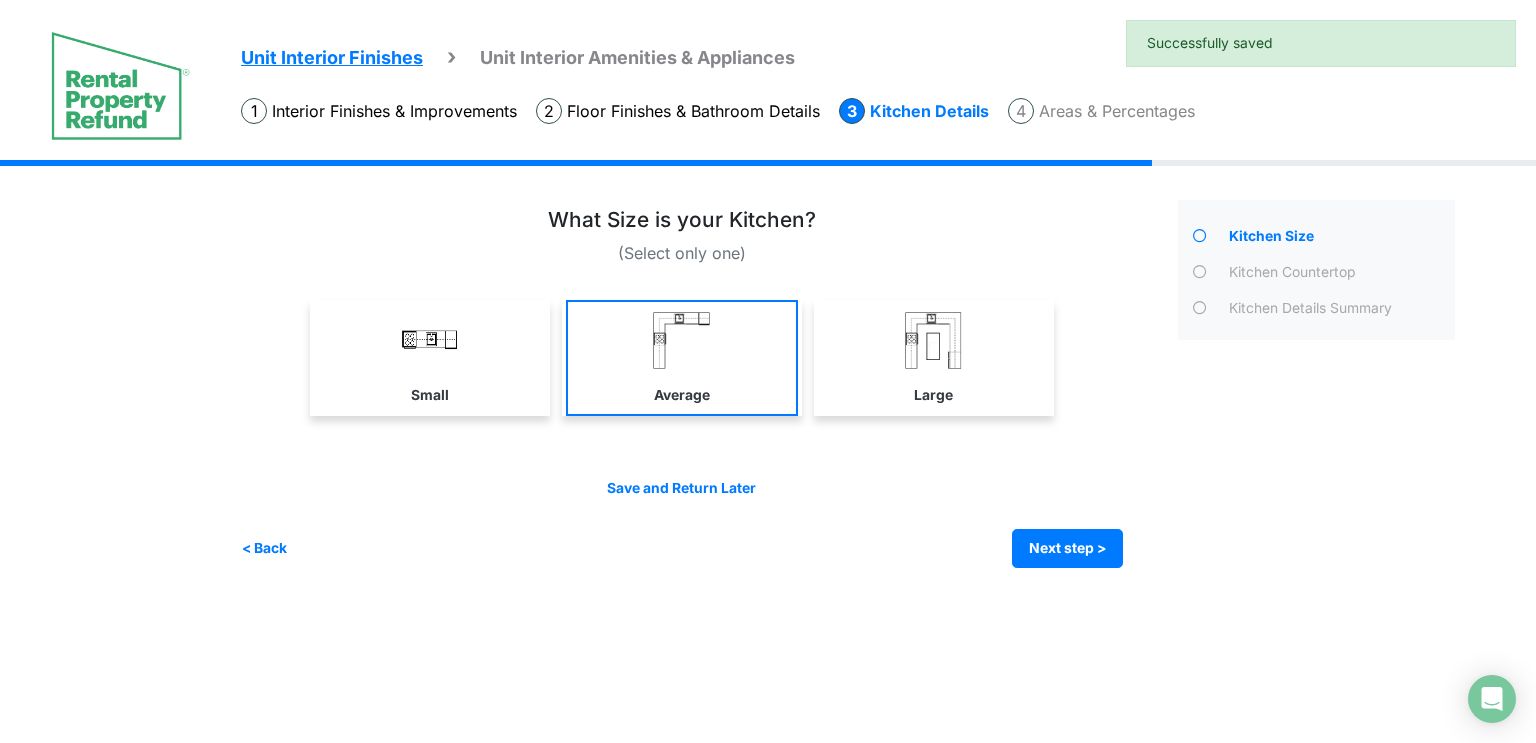 select on "*" 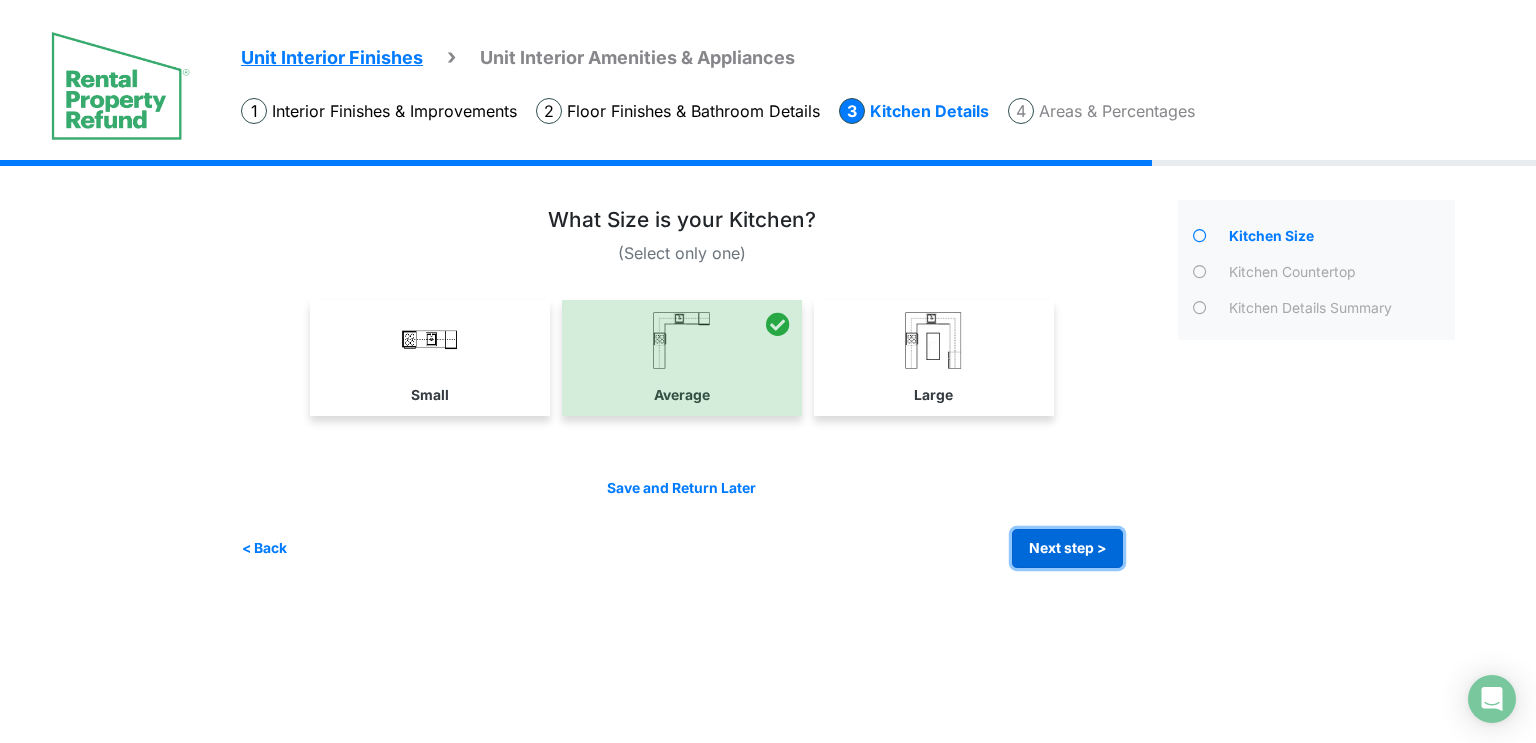 click on "Next step >" at bounding box center (1067, 548) 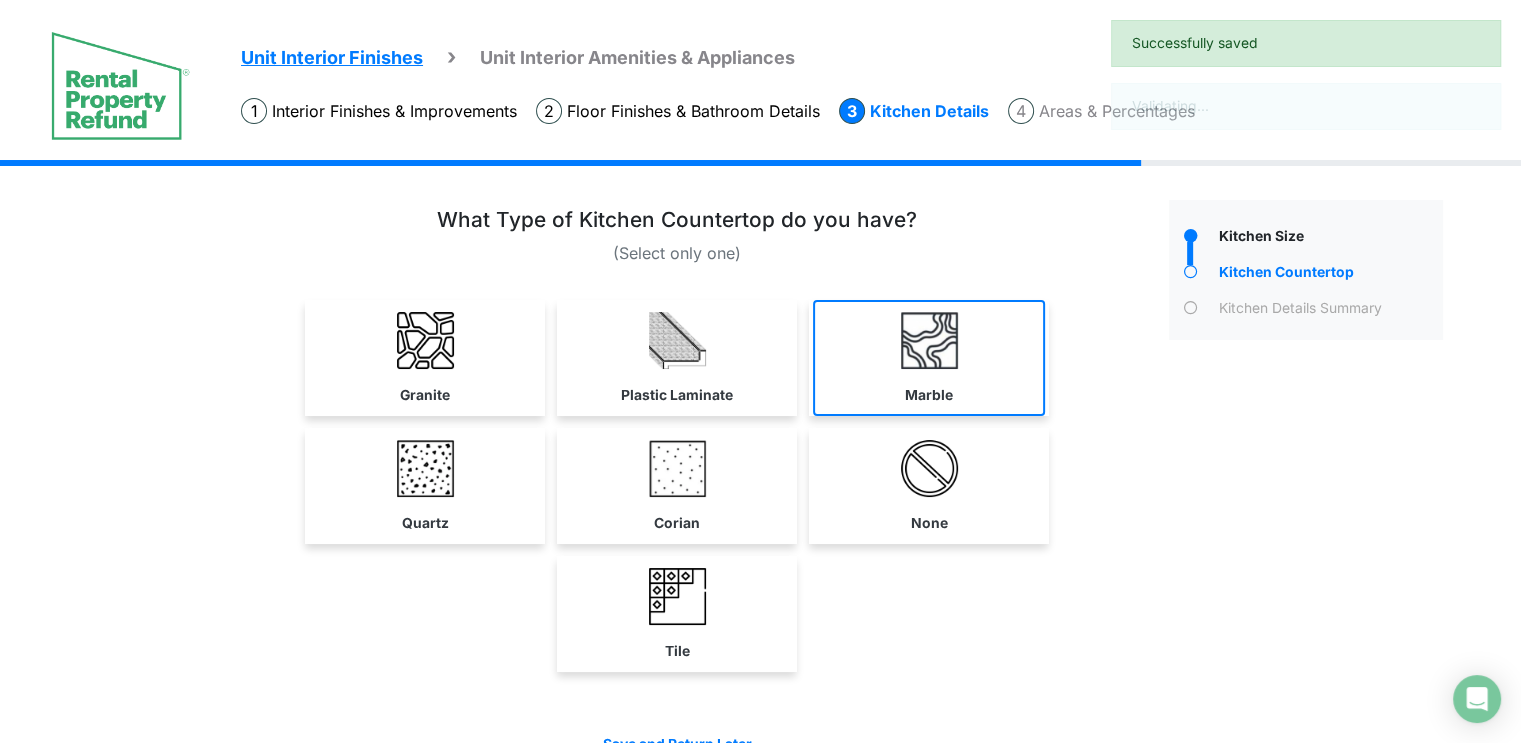 click on "Marble" at bounding box center [929, 358] 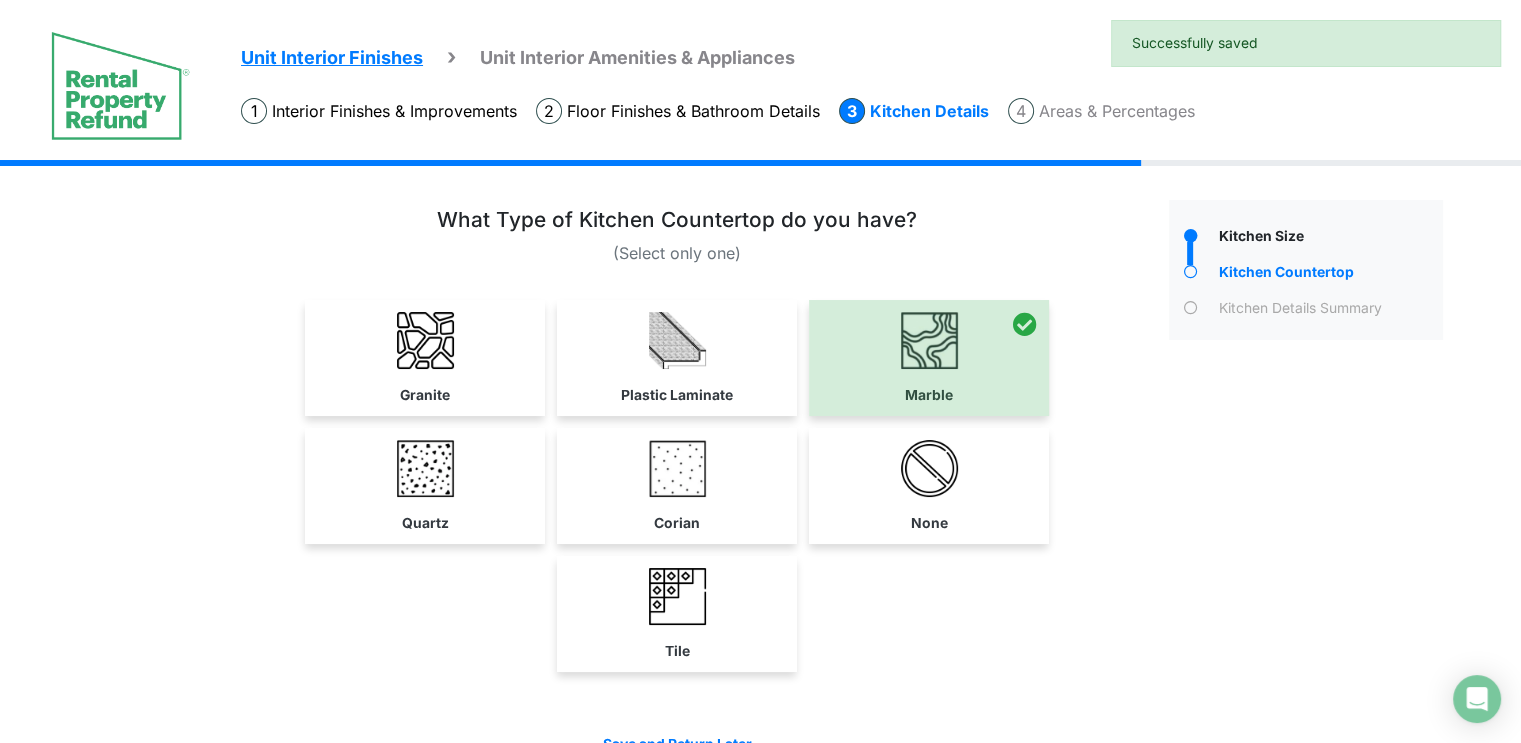 click on "None" at bounding box center (929, 486) 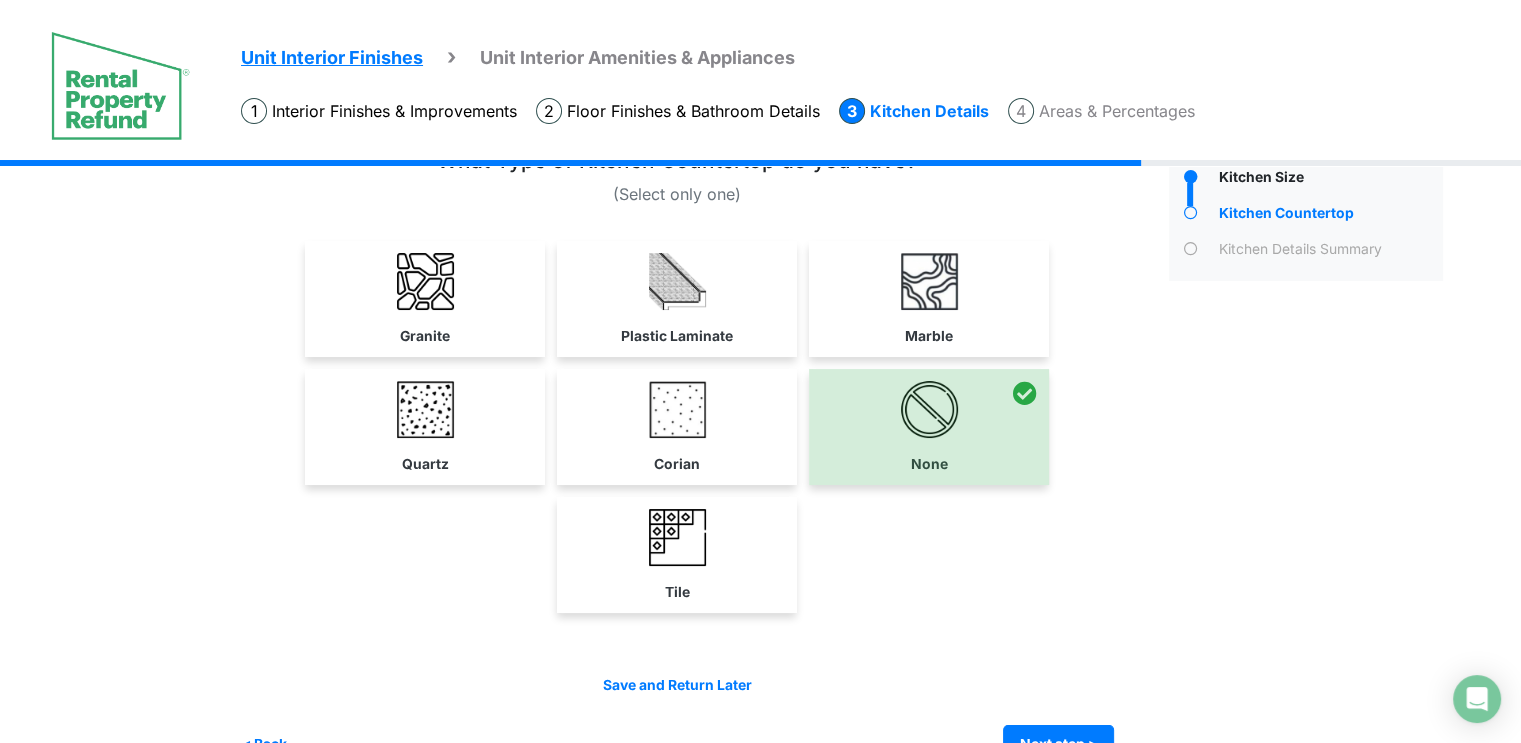 scroll, scrollTop: 107, scrollLeft: 0, axis: vertical 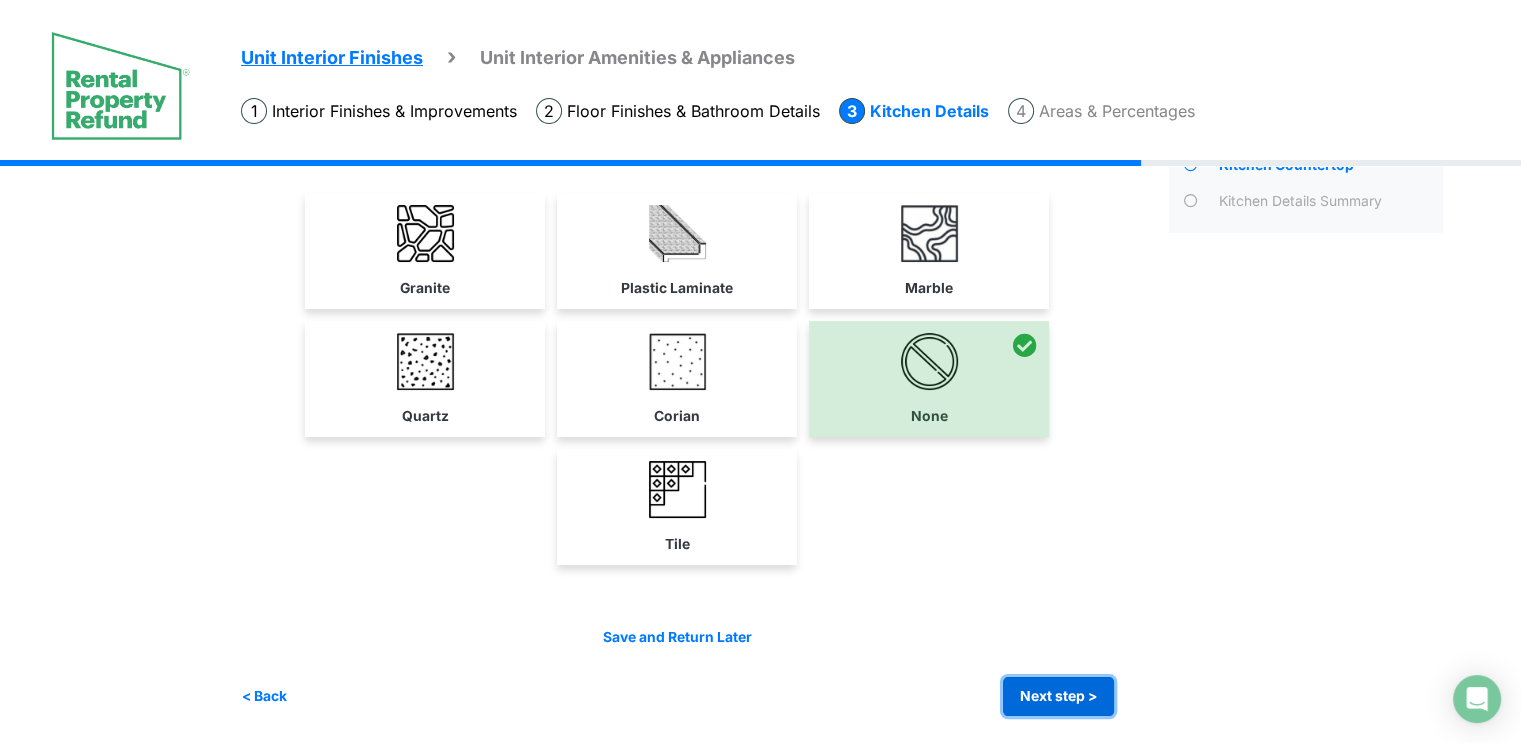 click on "Next step >" at bounding box center [1058, 696] 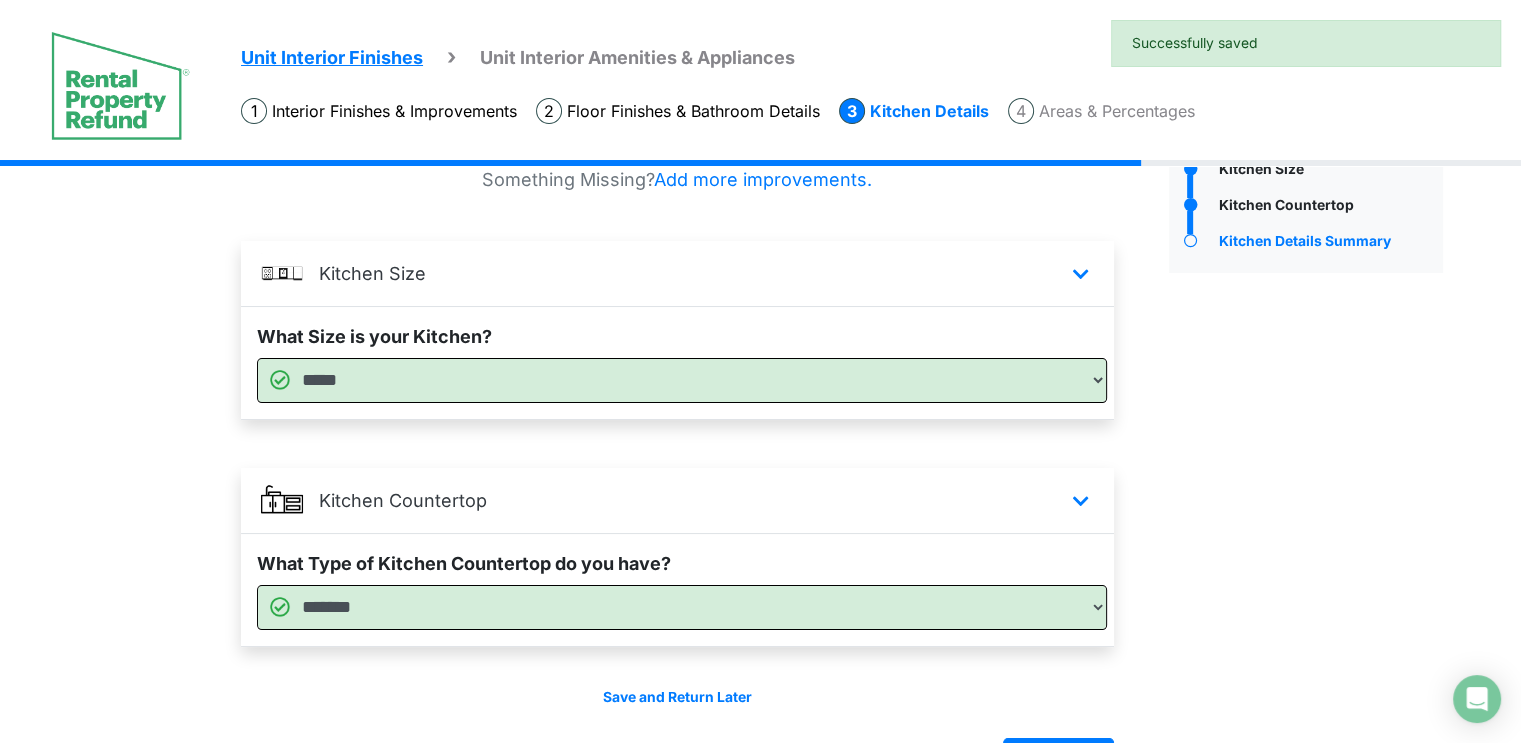 scroll, scrollTop: 129, scrollLeft: 0, axis: vertical 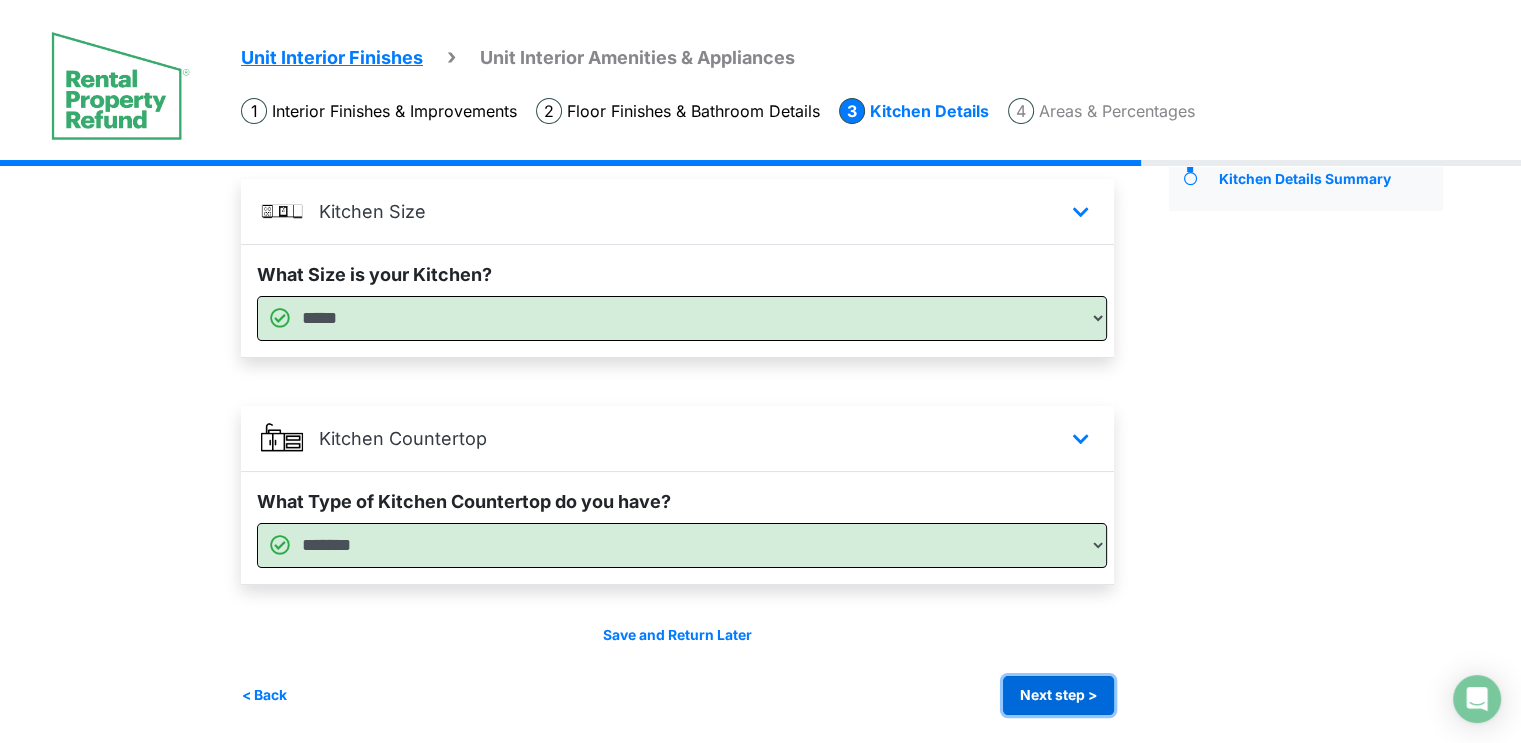click on "Next step >" at bounding box center (1058, 695) 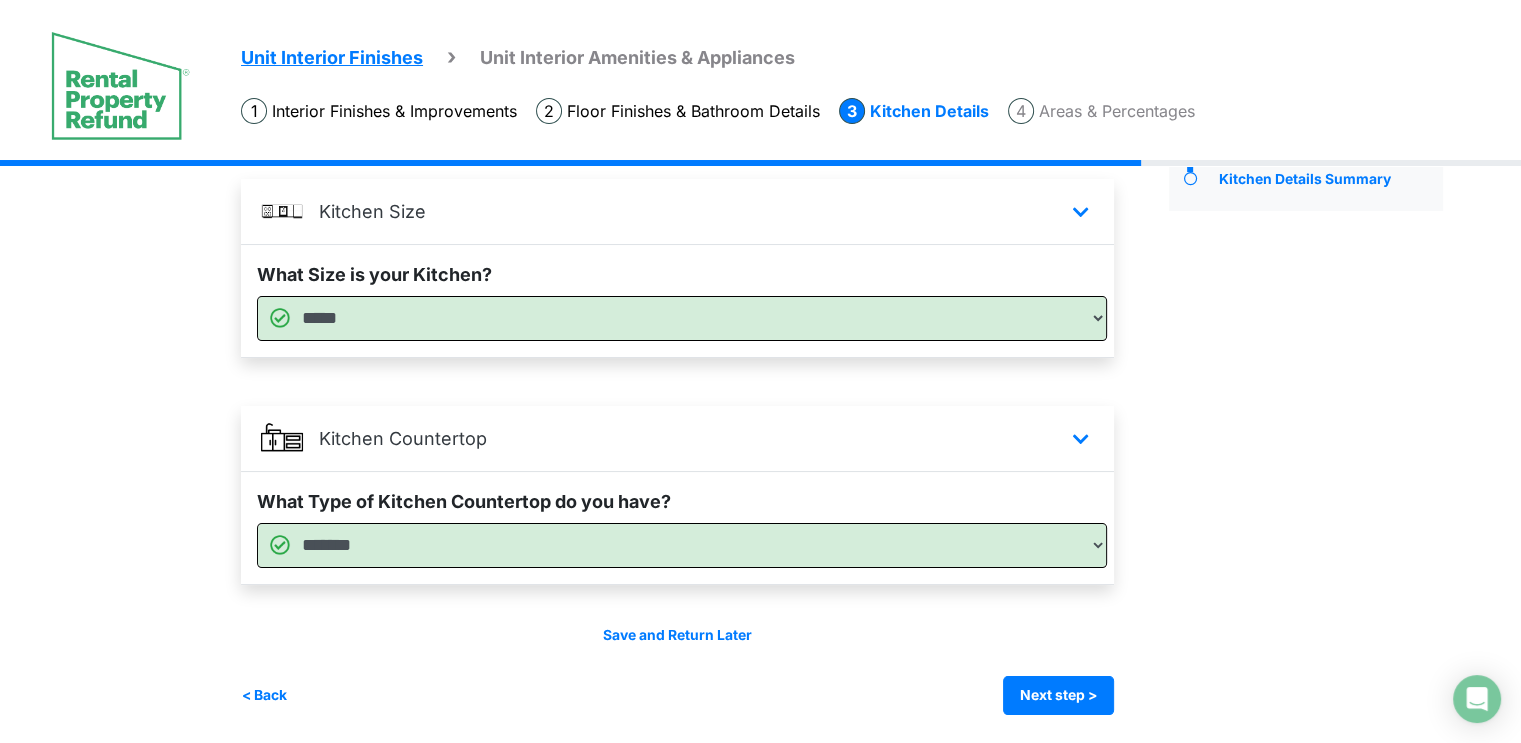scroll, scrollTop: 0, scrollLeft: 0, axis: both 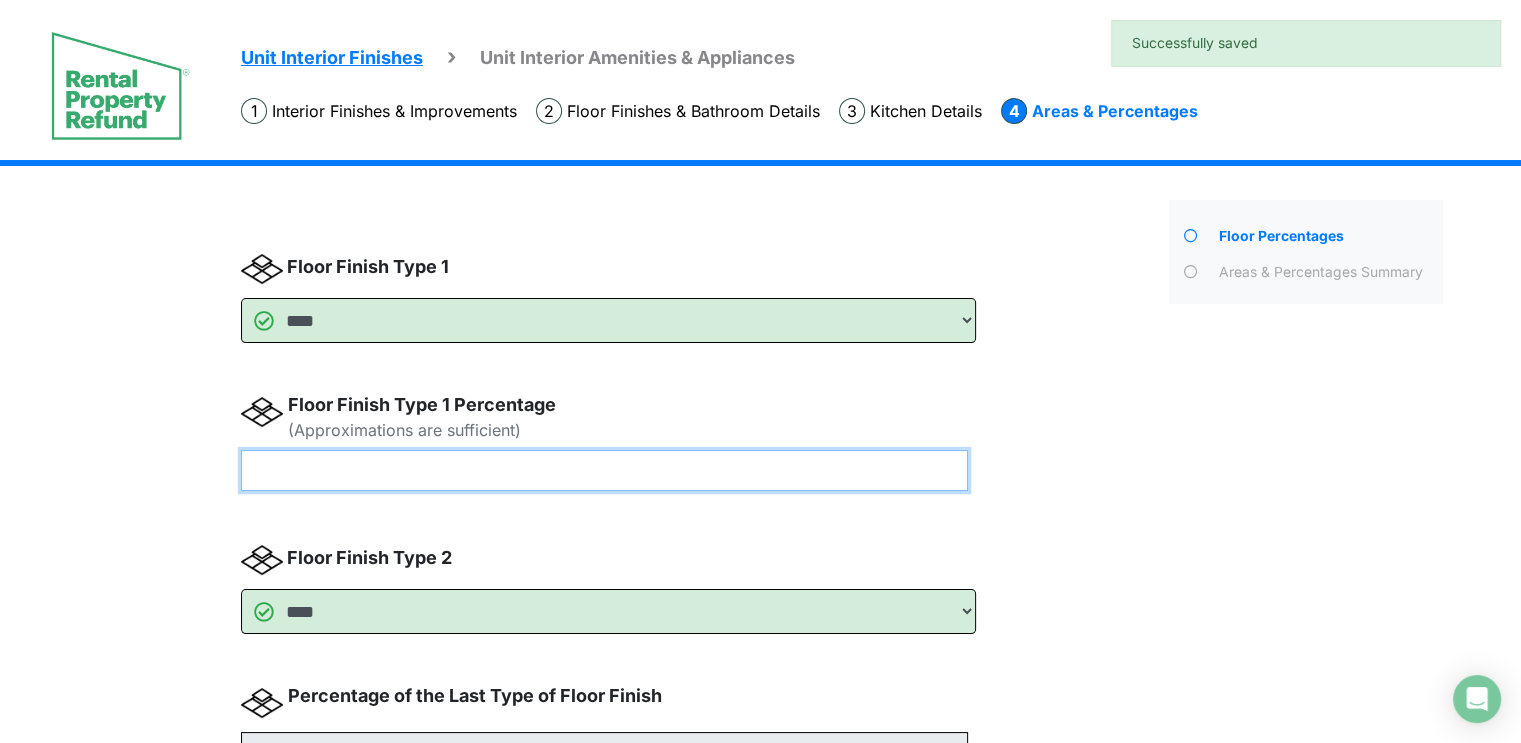 click at bounding box center (604, 470) 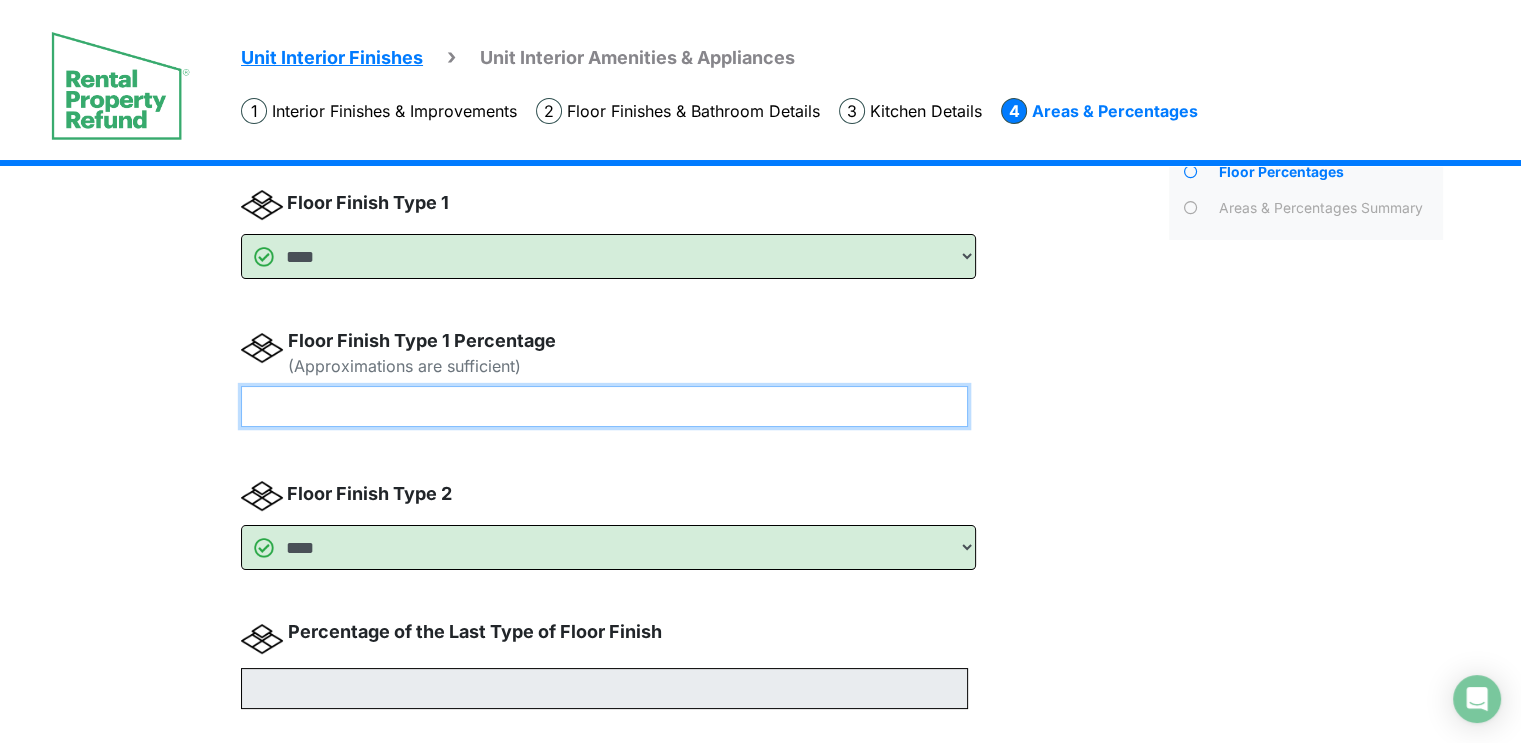 scroll, scrollTop: 199, scrollLeft: 0, axis: vertical 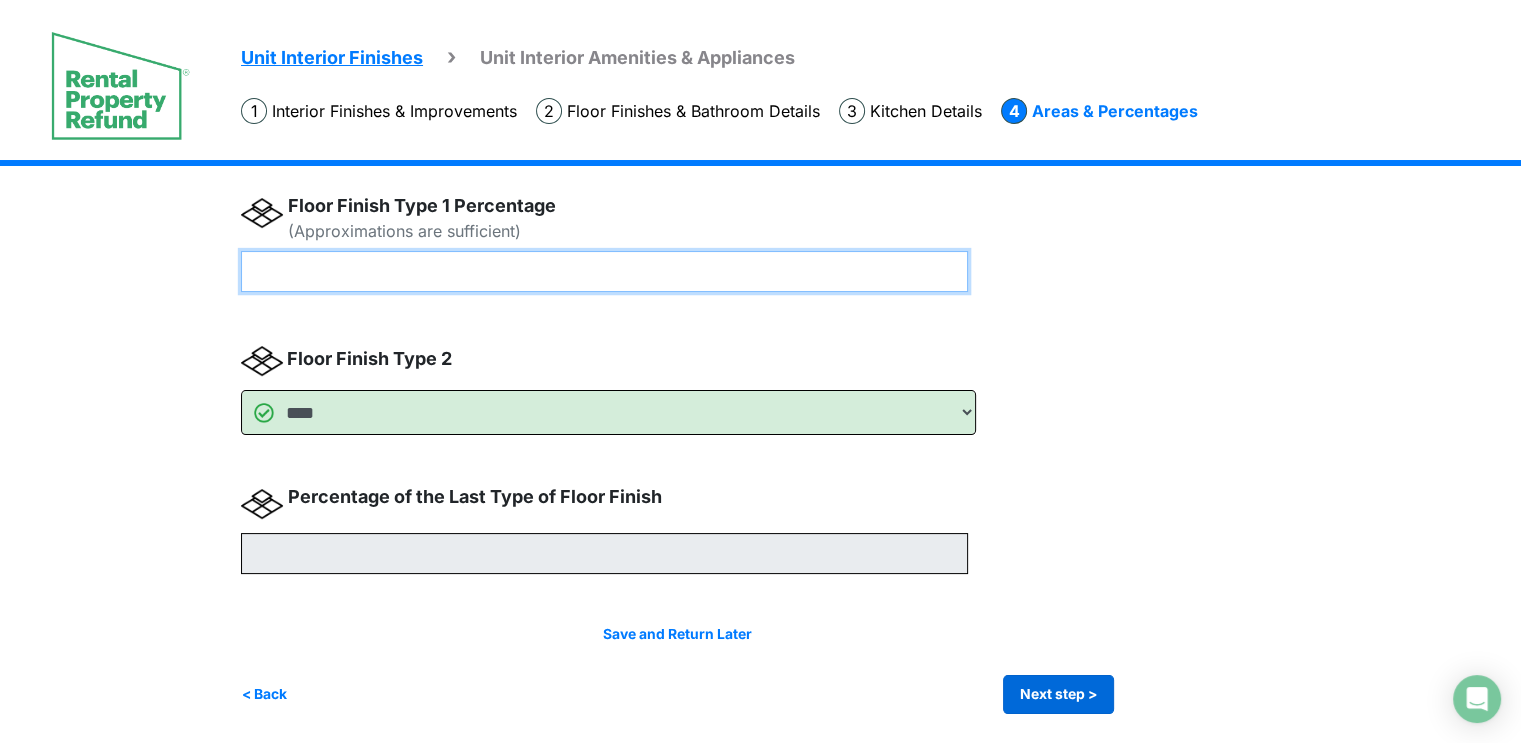 type on "**" 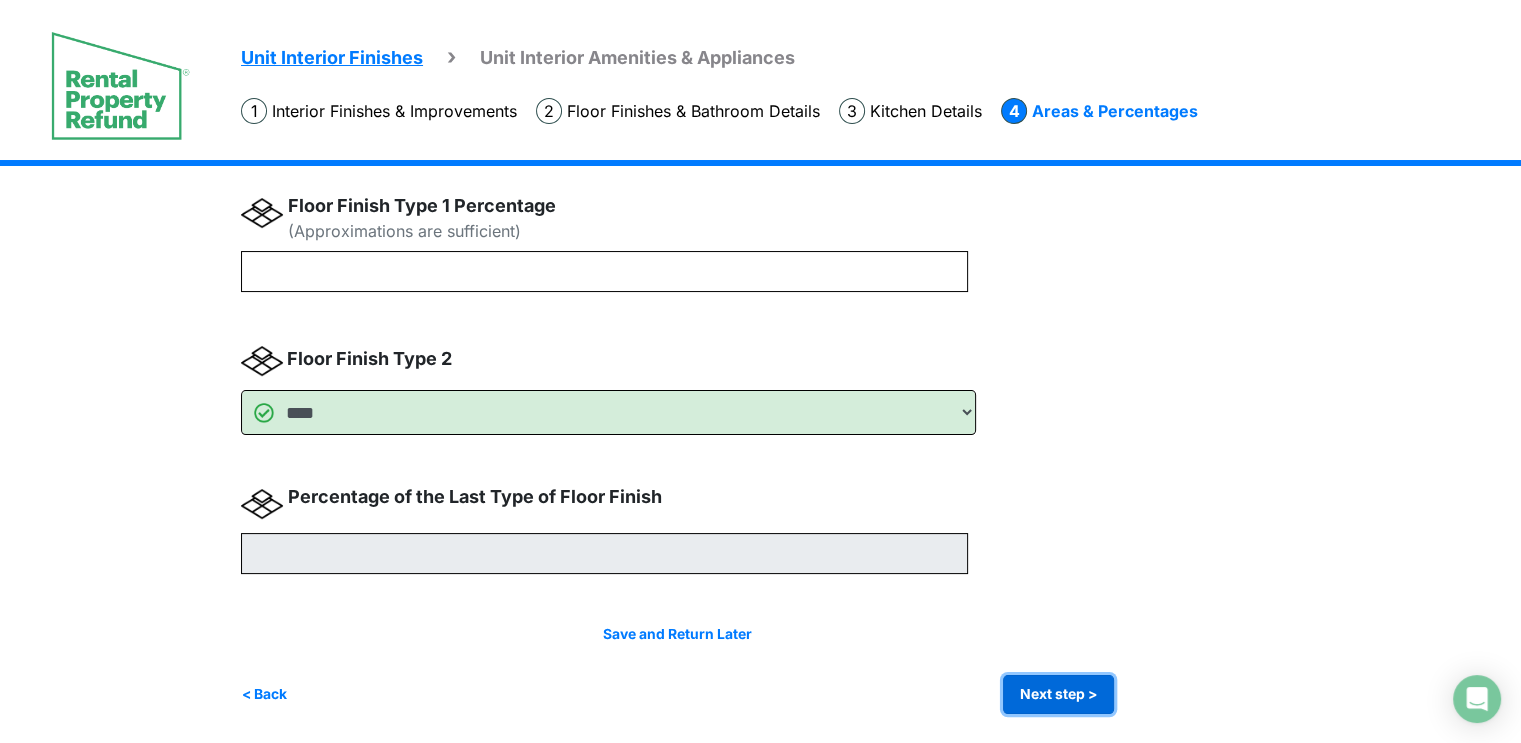type on "**" 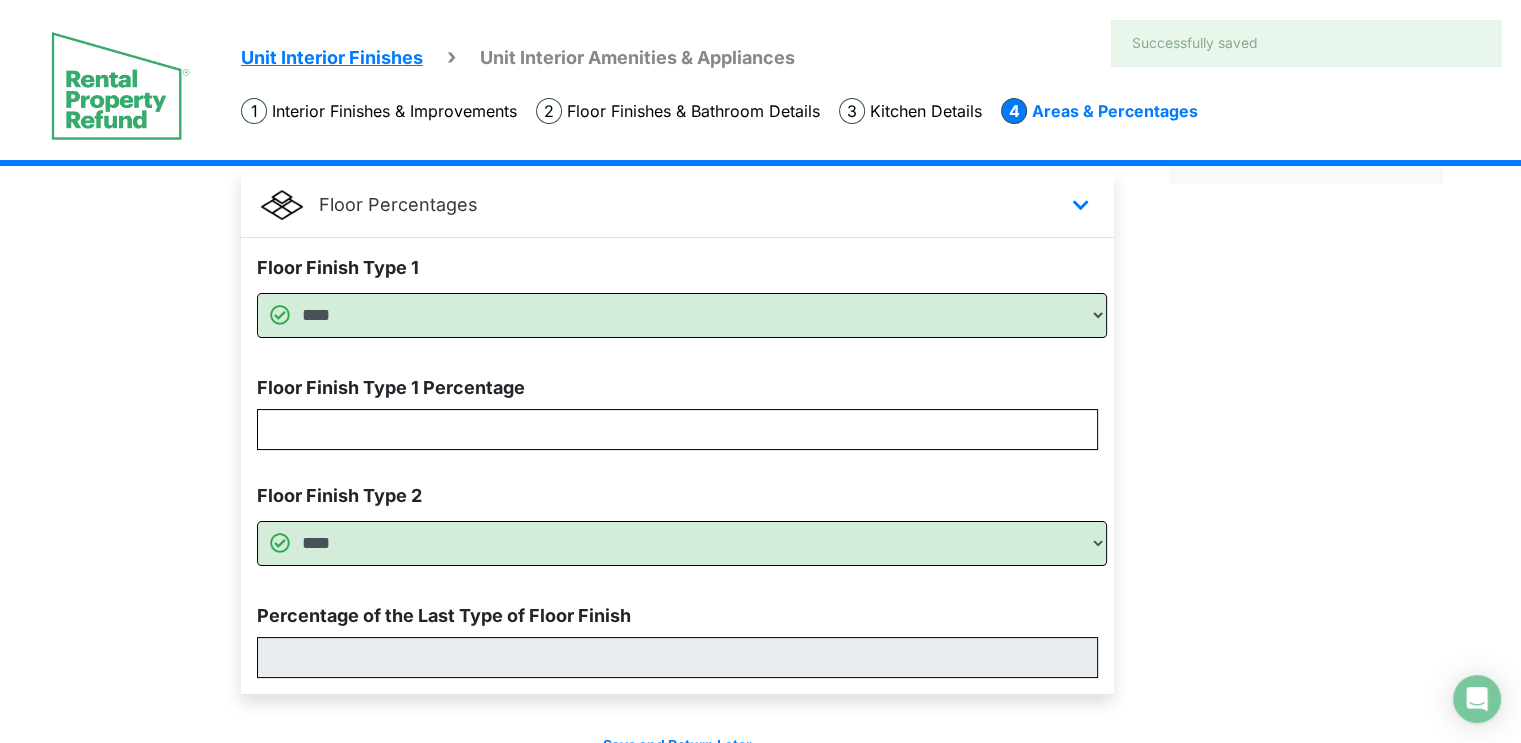 scroll, scrollTop: 246, scrollLeft: 0, axis: vertical 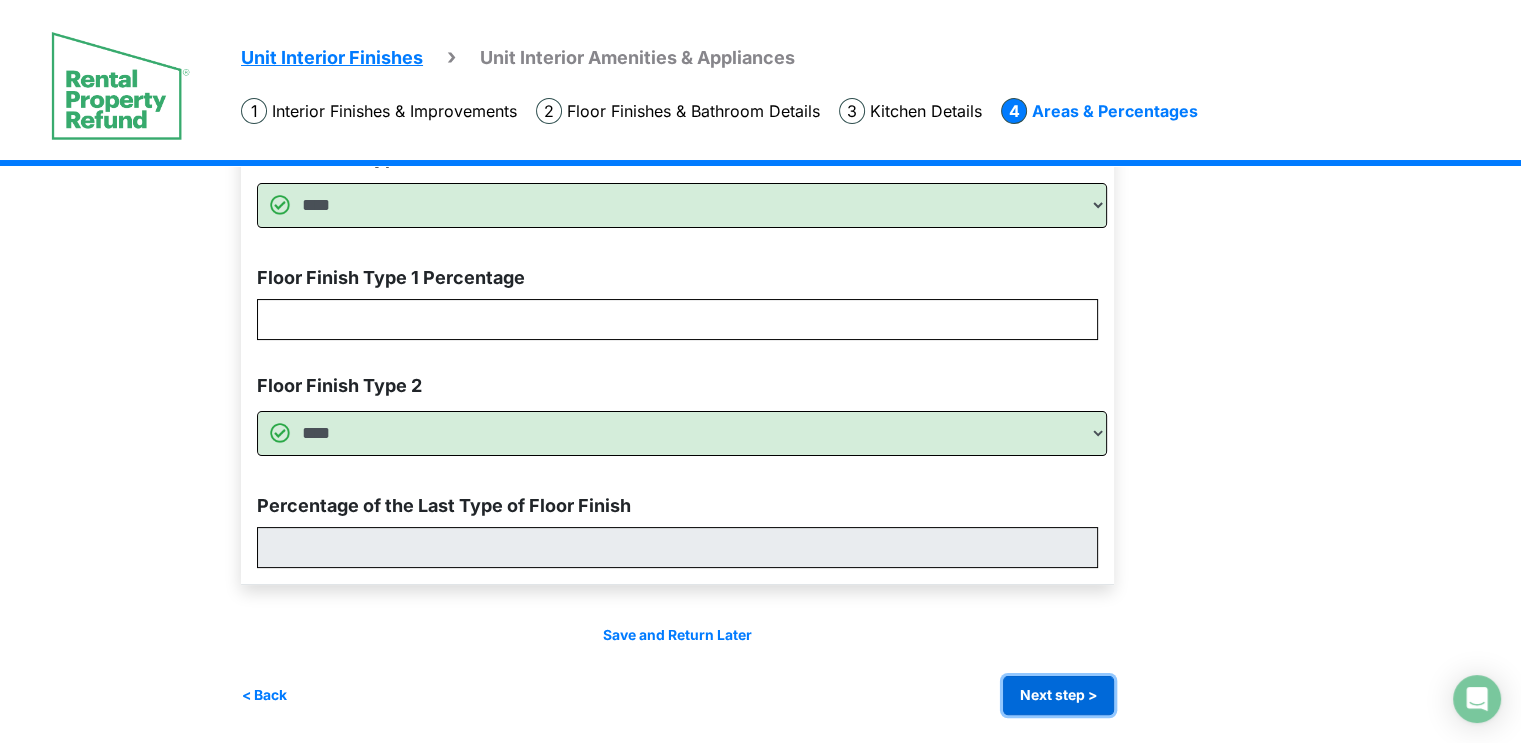 click on "Next step >" at bounding box center [1058, 695] 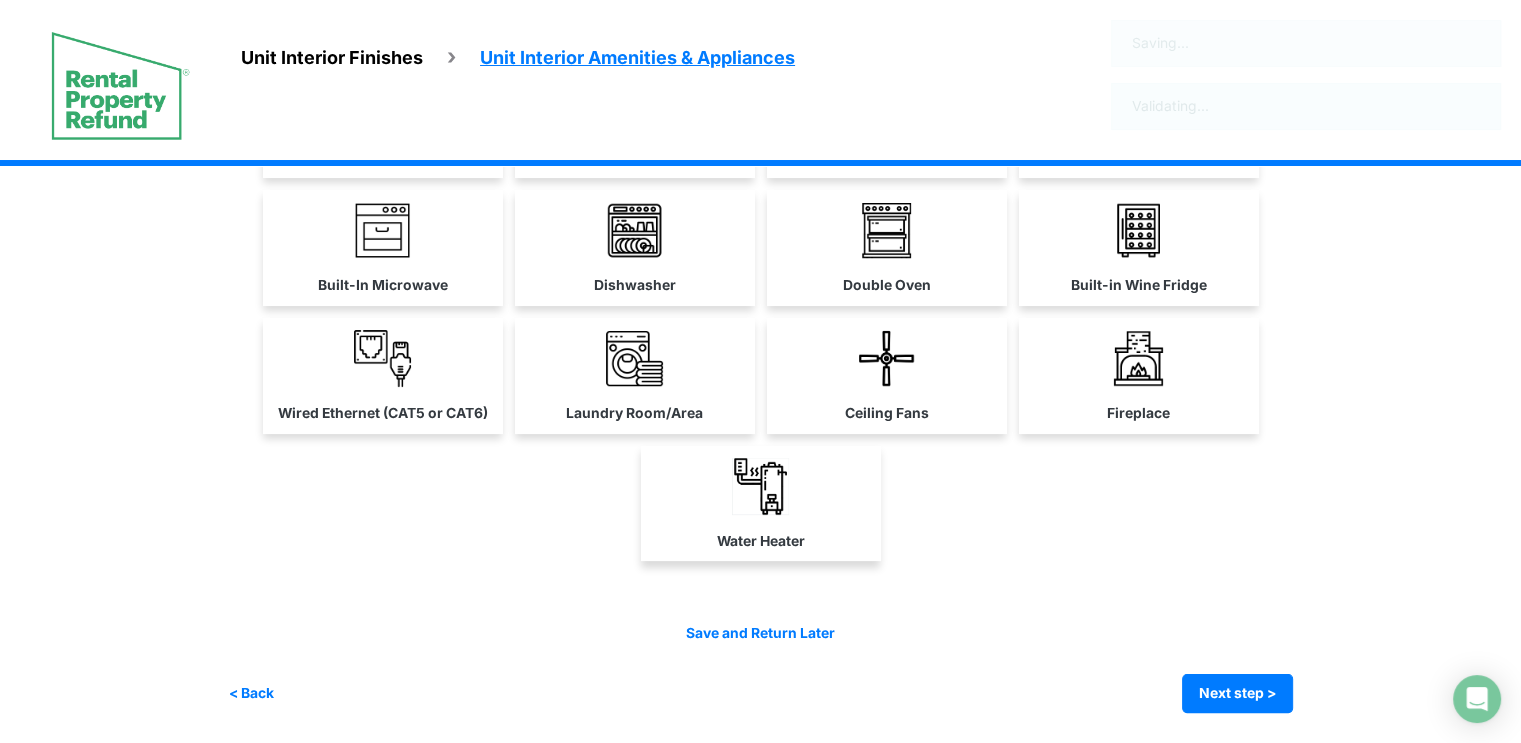 scroll, scrollTop: 0, scrollLeft: 0, axis: both 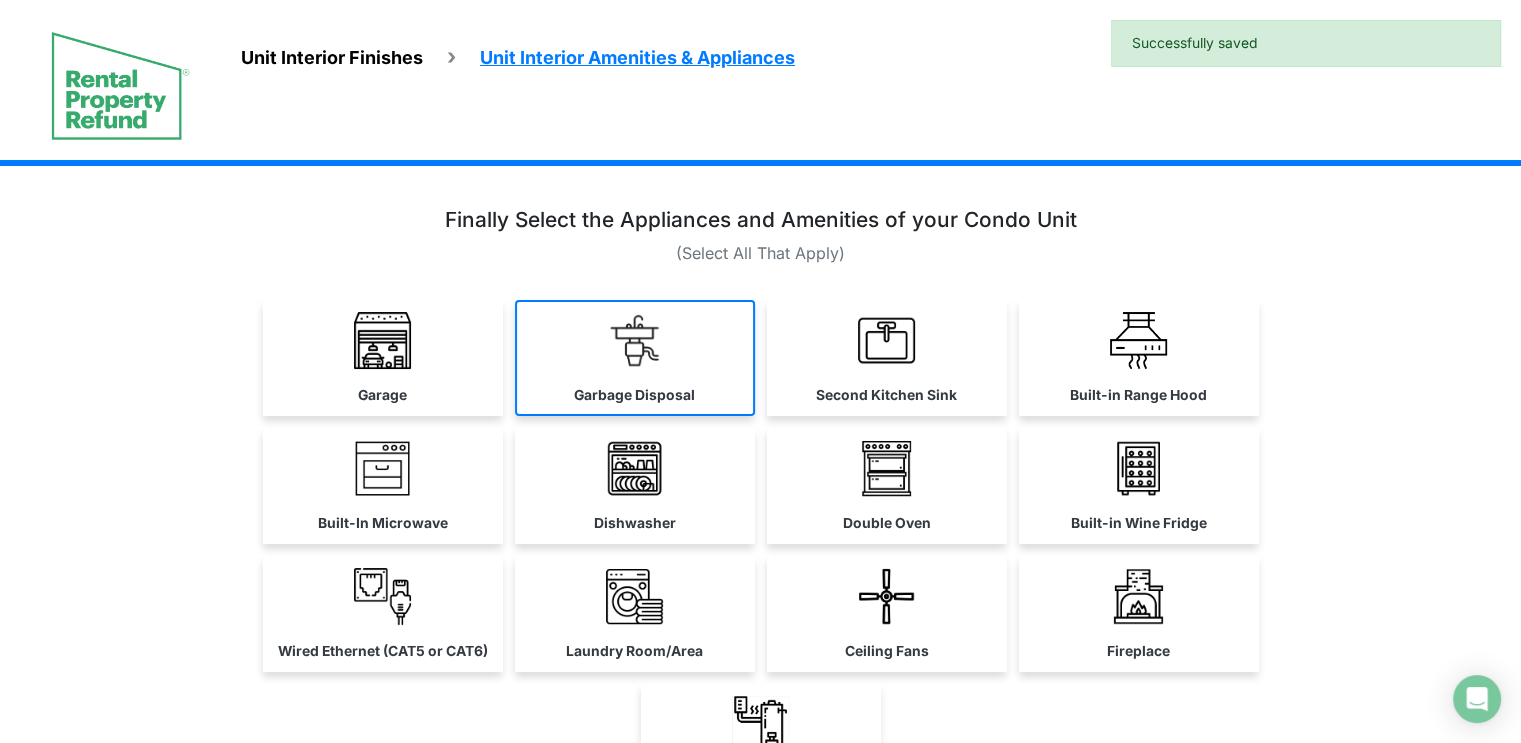 click on "Garbage Disposal" at bounding box center [635, 358] 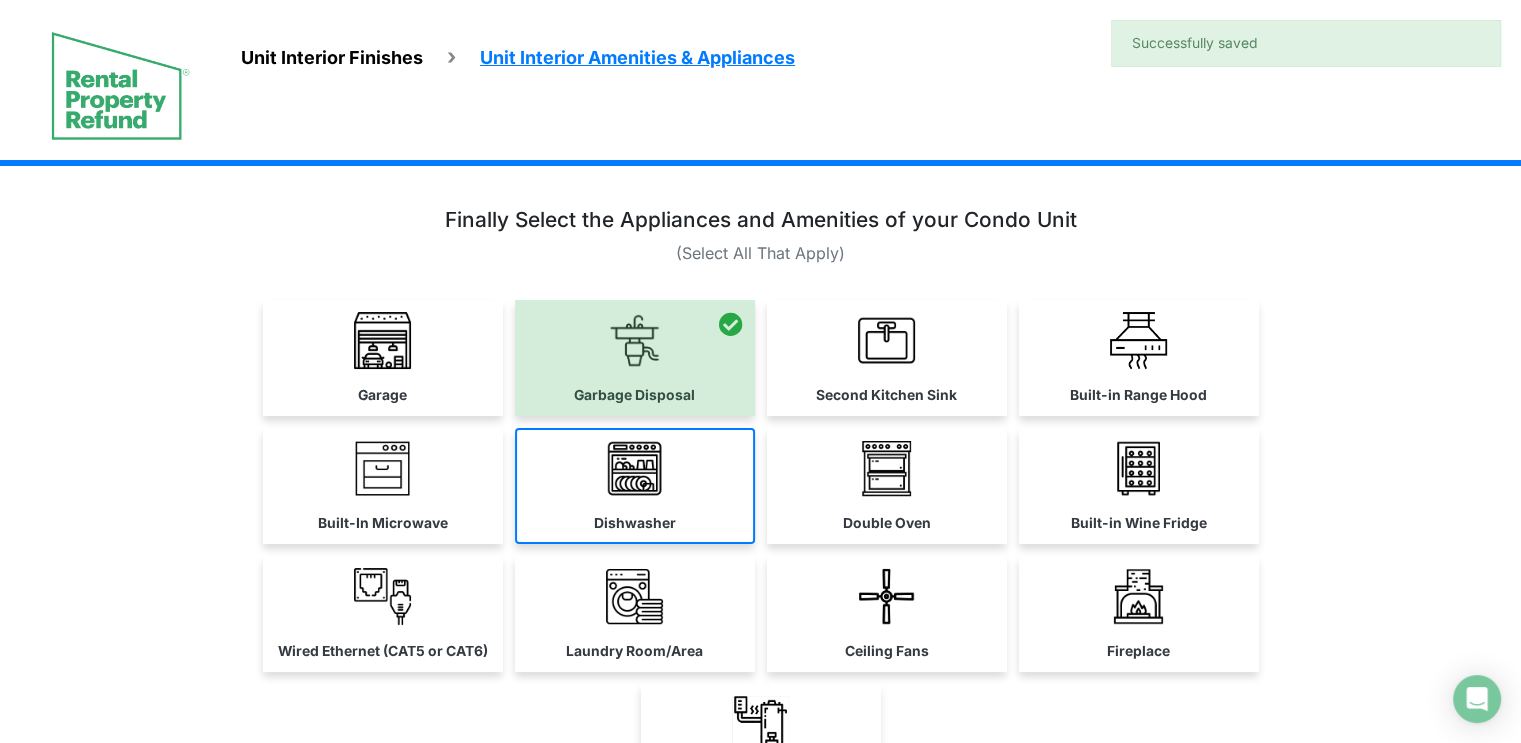 click on "Dishwasher" at bounding box center (635, 486) 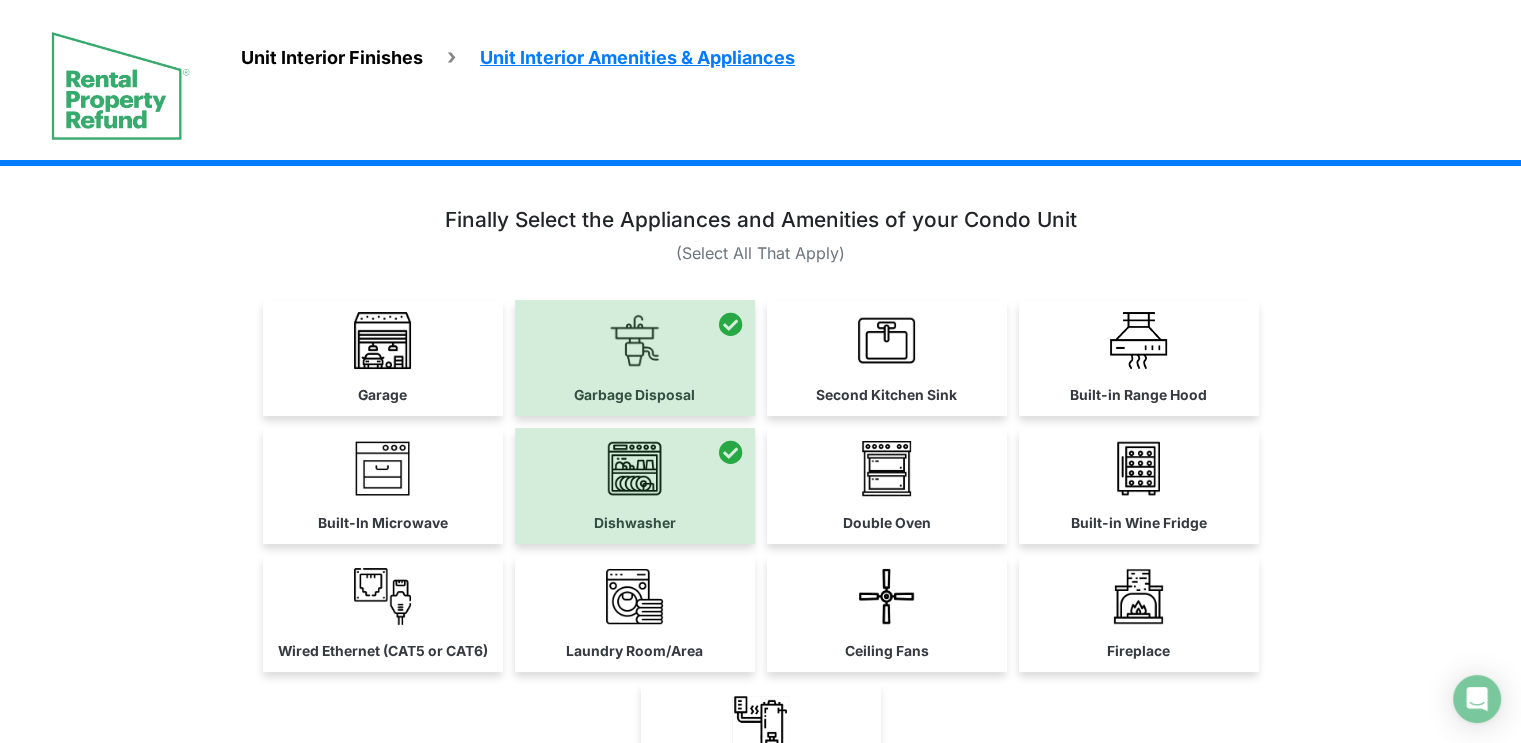 drag, startPoint x: 864, startPoint y: 504, endPoint x: 898, endPoint y: 551, distance: 58.00862 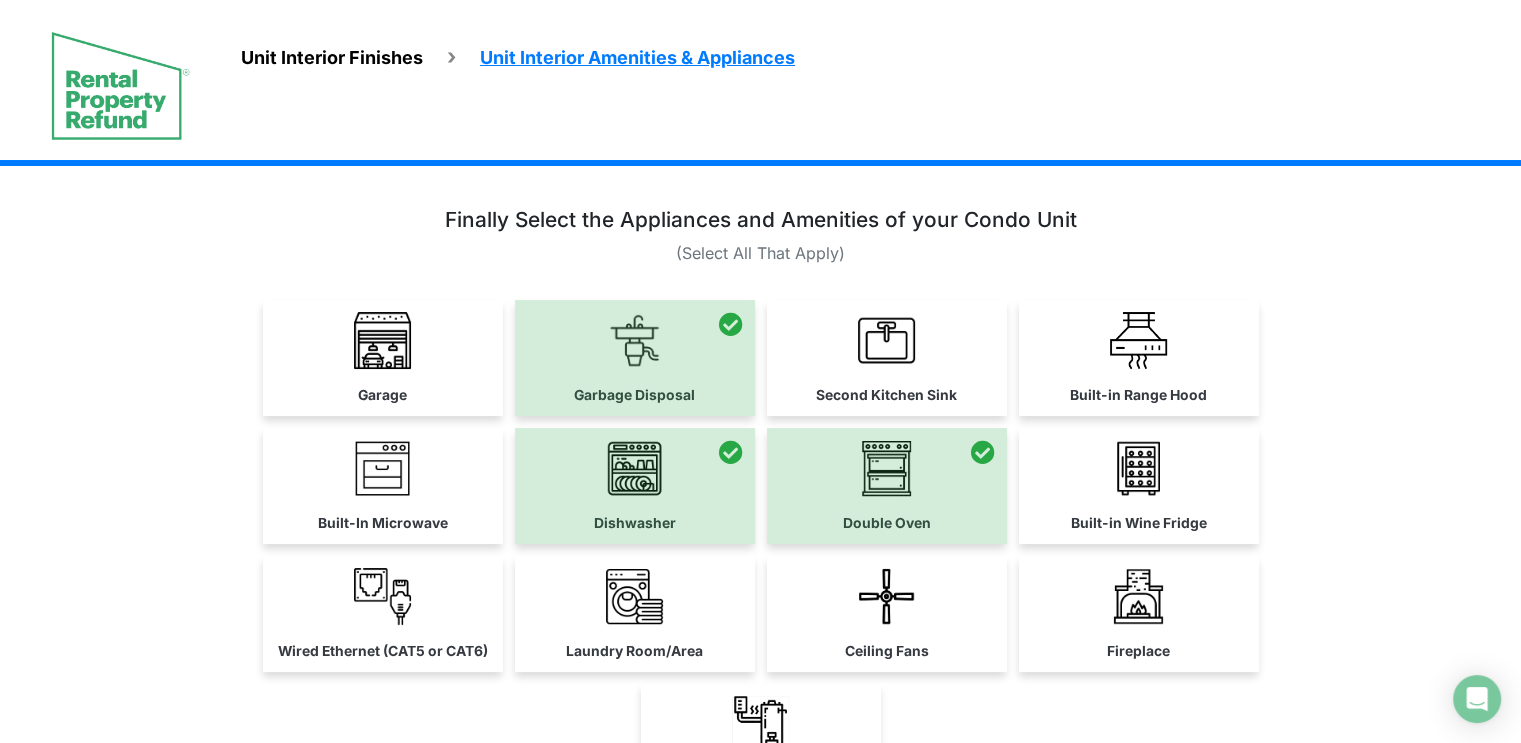 drag, startPoint x: 921, startPoint y: 597, endPoint x: 959, endPoint y: 610, distance: 40.16217 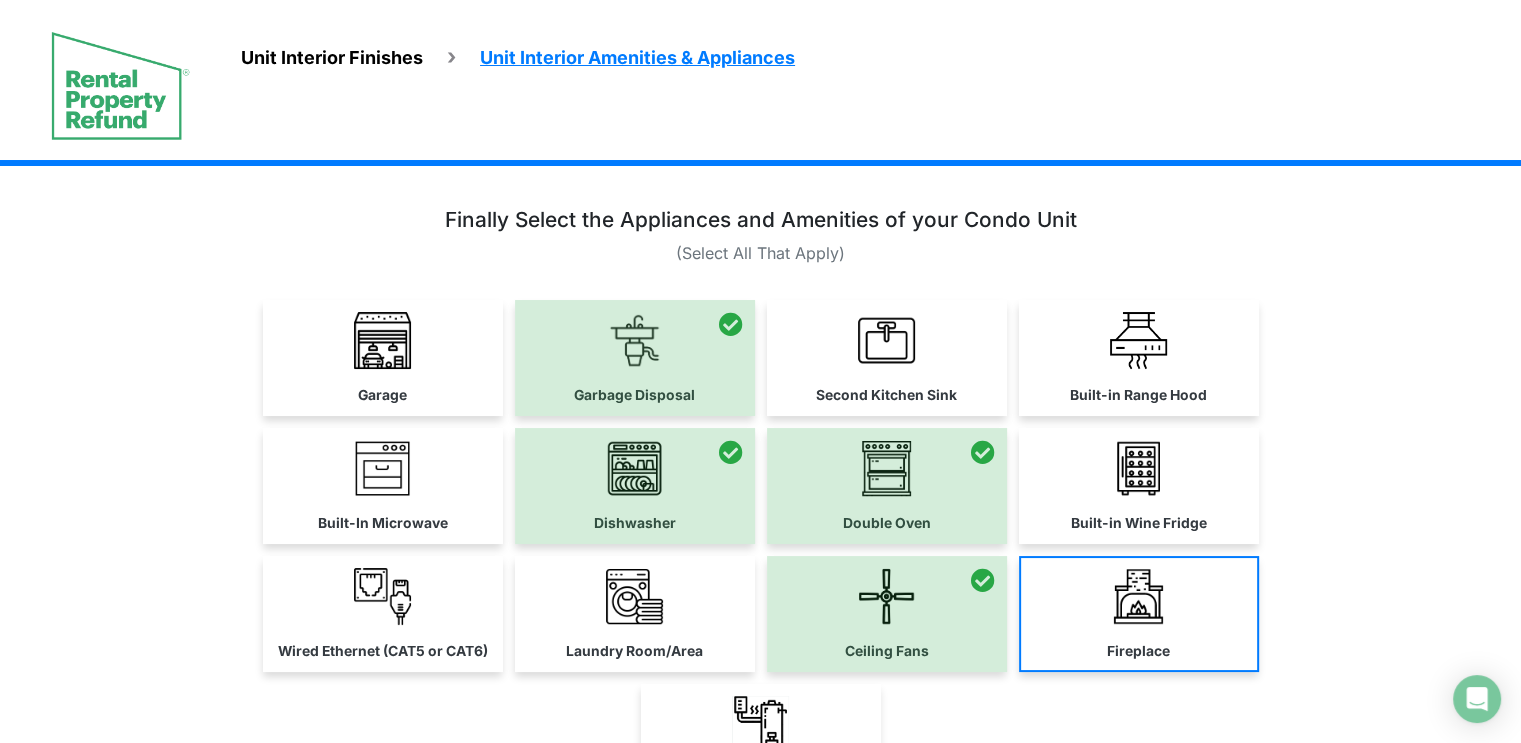click on "Fireplace" at bounding box center (1139, 614) 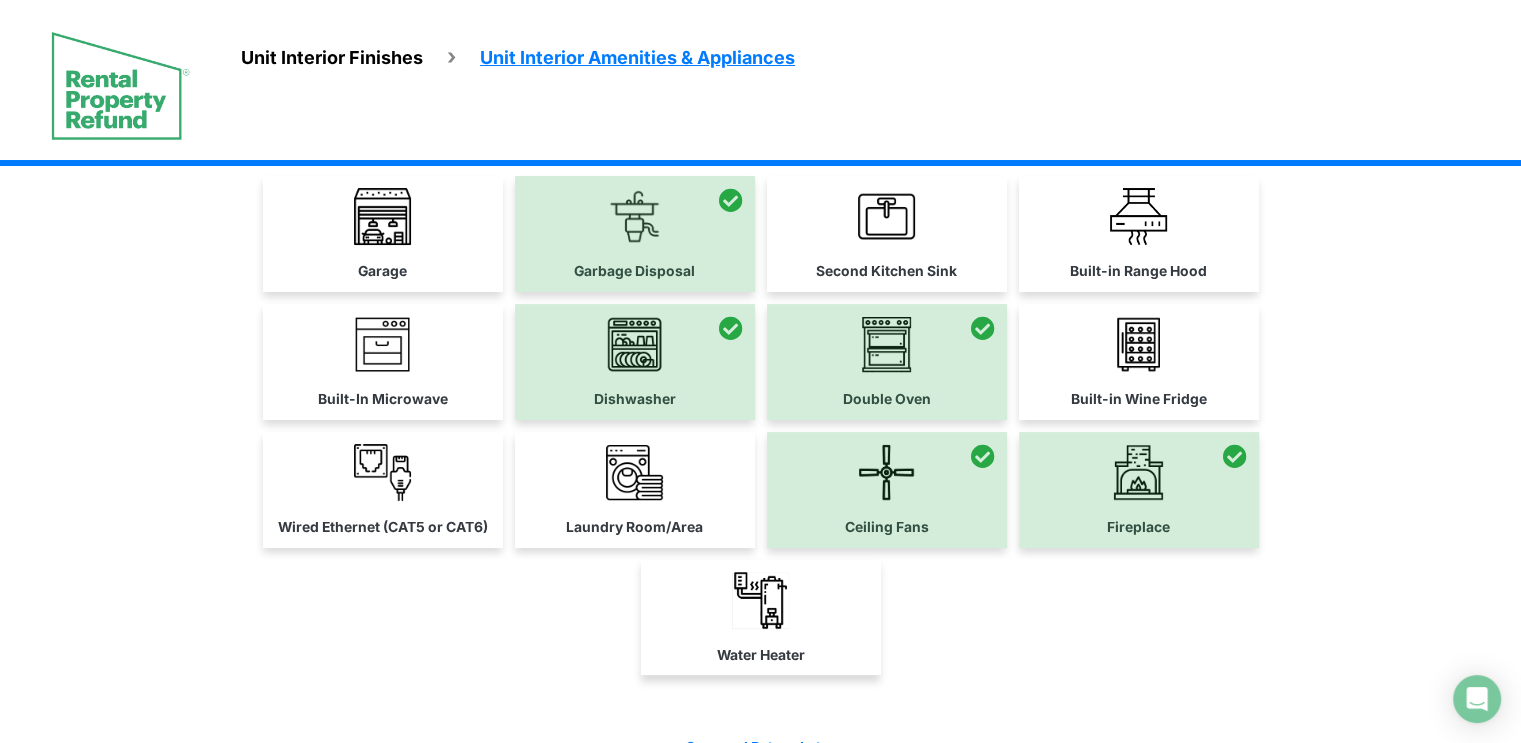 scroll, scrollTop: 234, scrollLeft: 0, axis: vertical 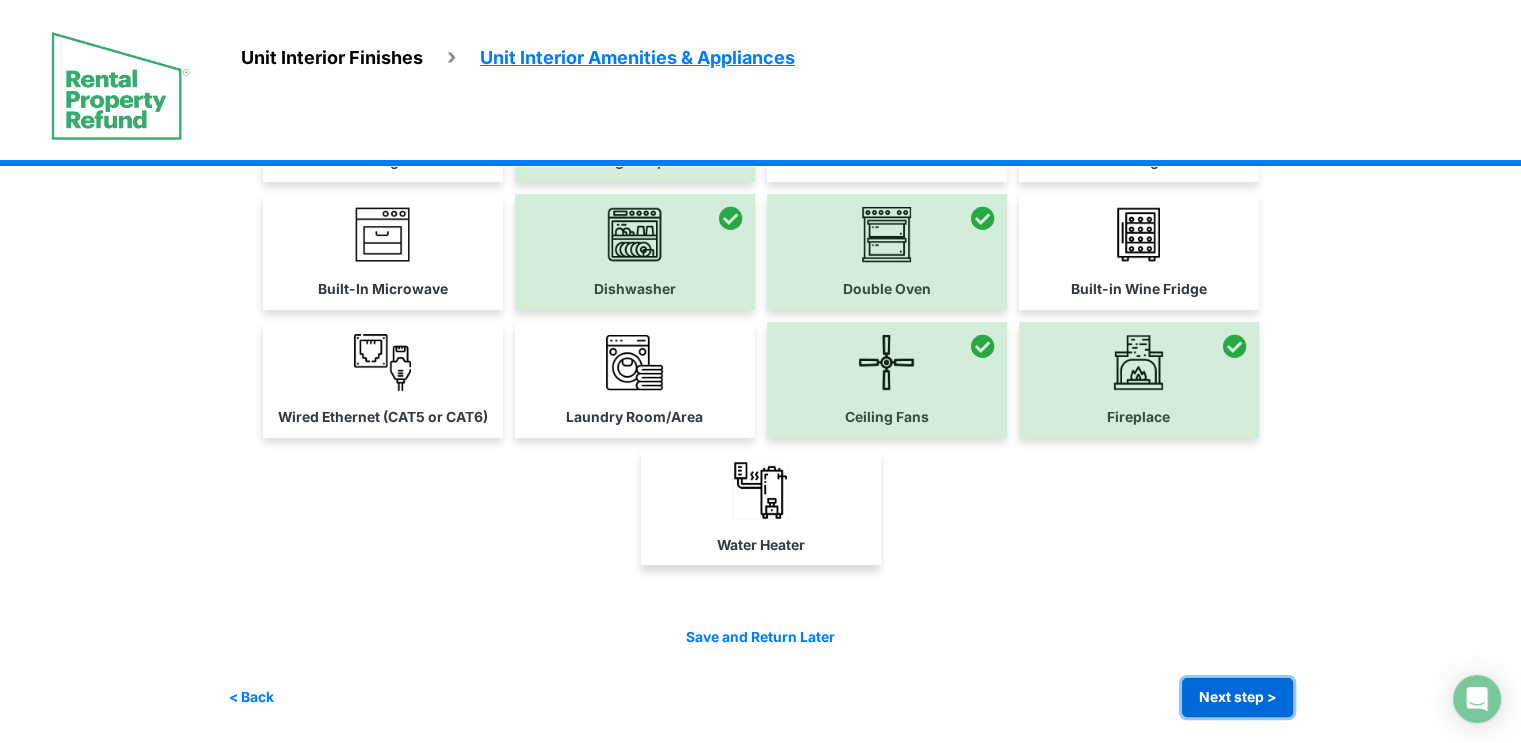 click on "Next step >" at bounding box center (1237, 697) 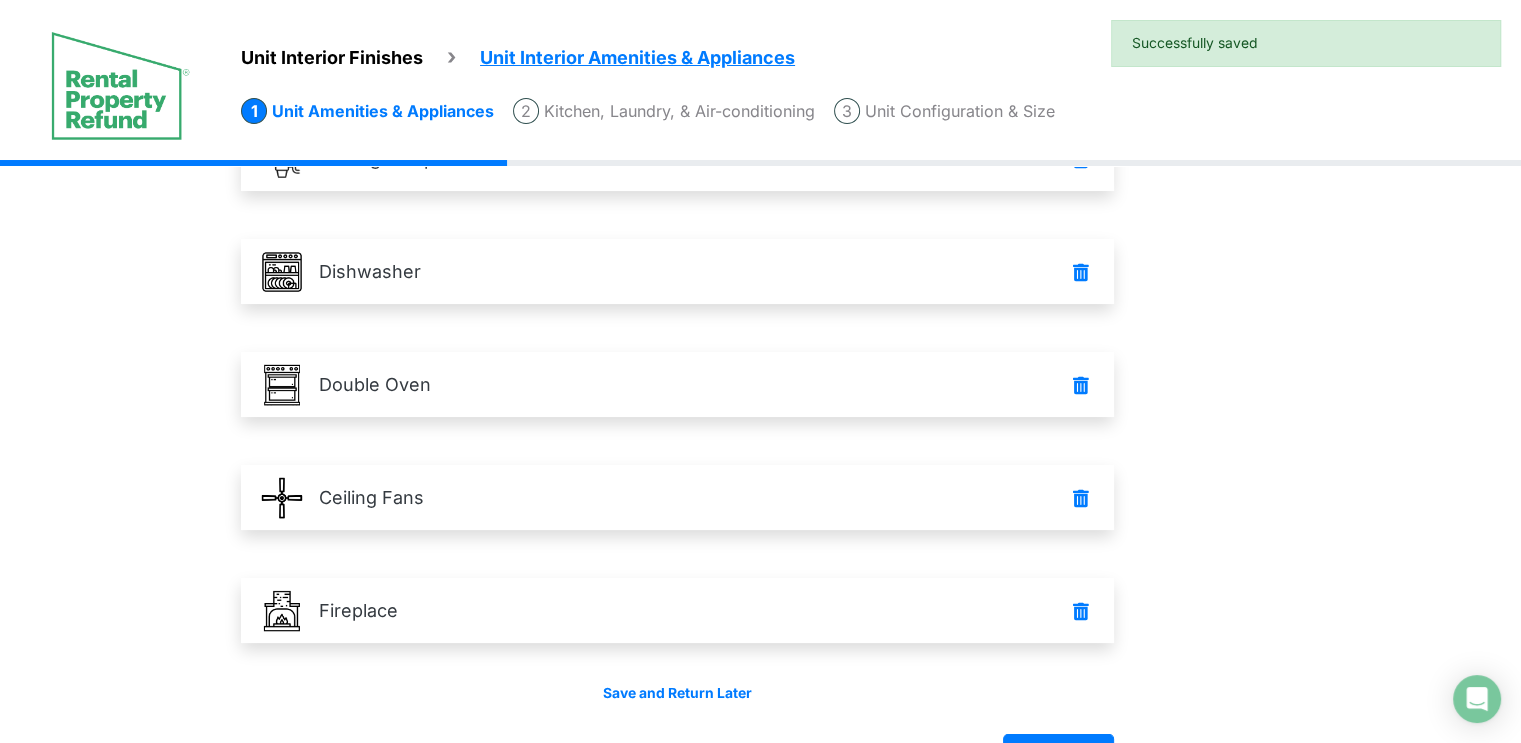 scroll, scrollTop: 240, scrollLeft: 0, axis: vertical 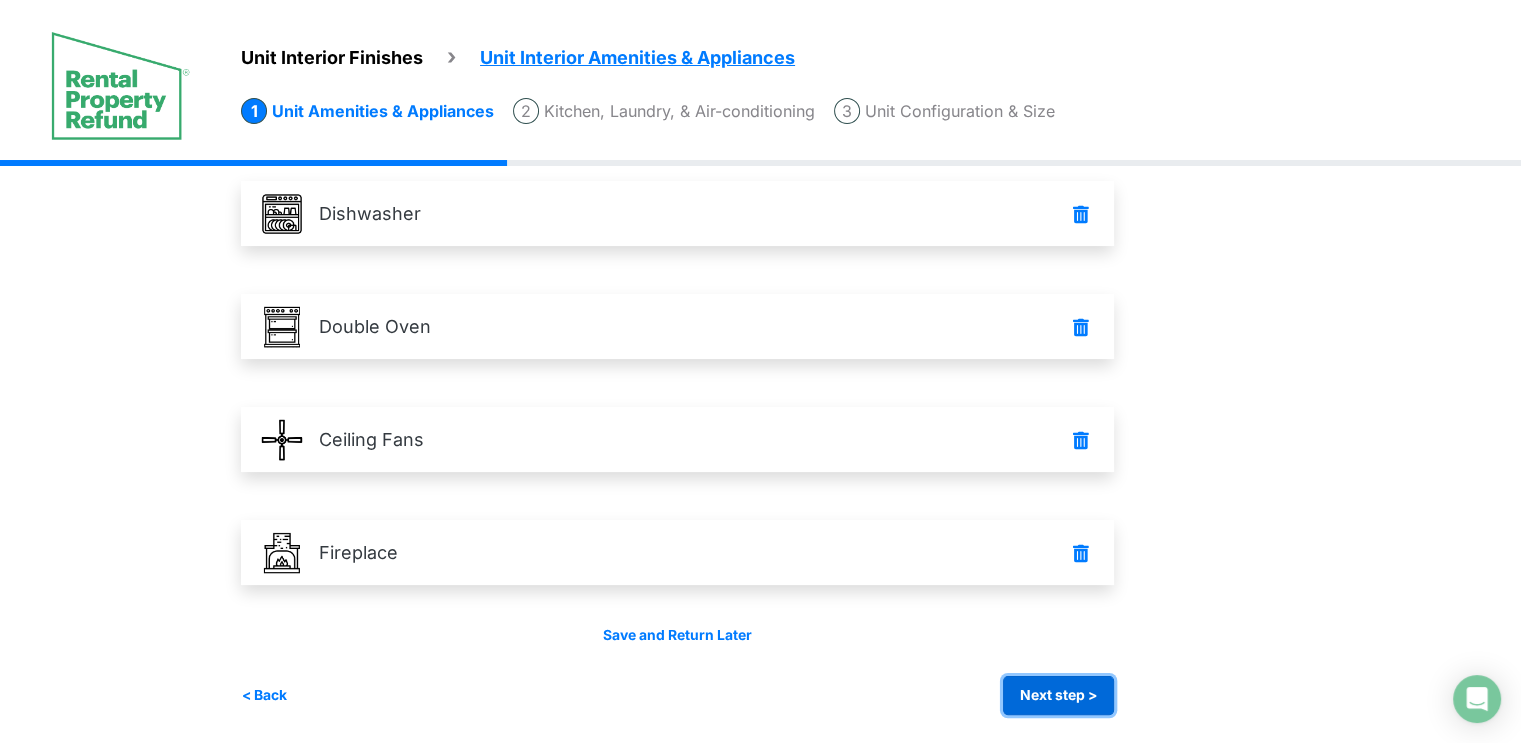 click on "Next step >" at bounding box center [1058, 695] 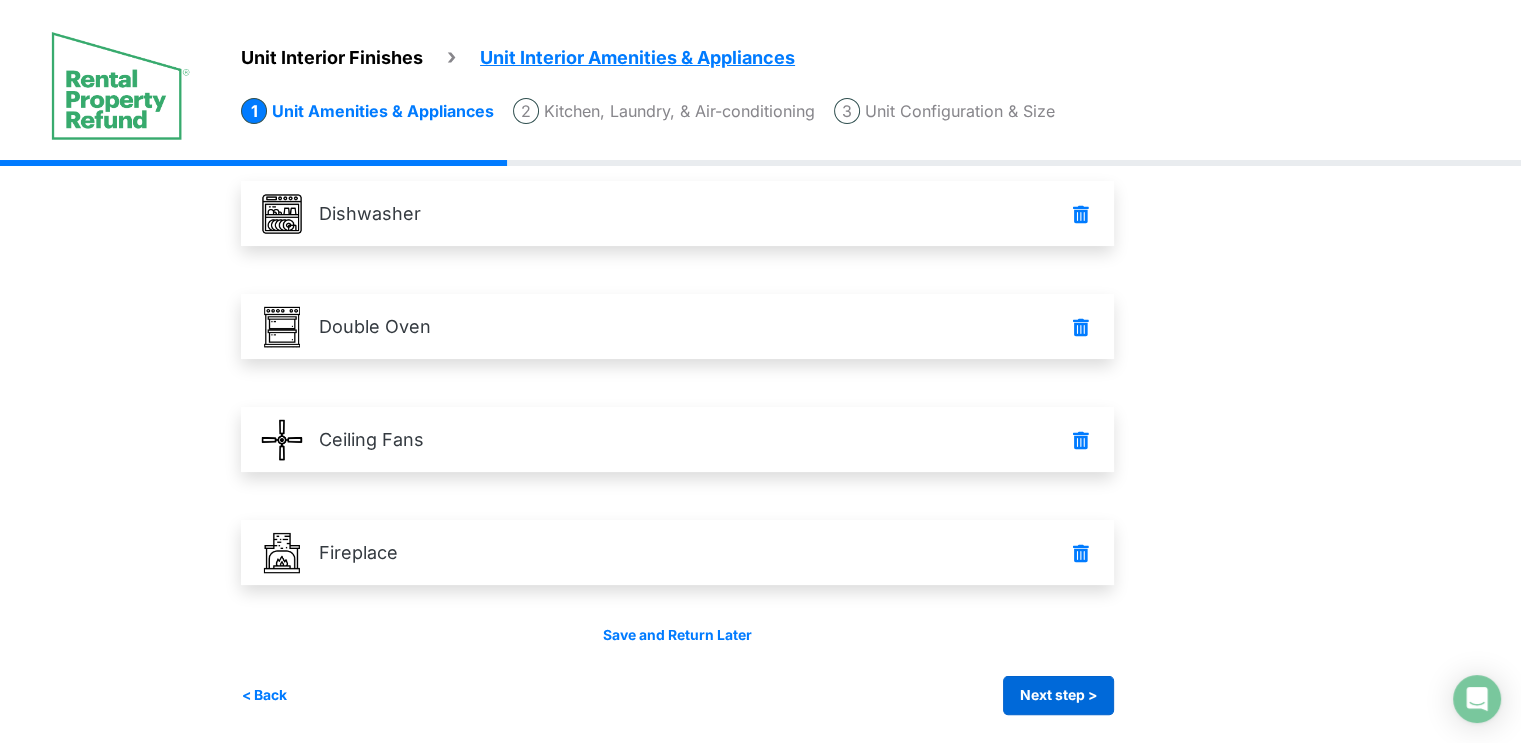 scroll, scrollTop: 0, scrollLeft: 0, axis: both 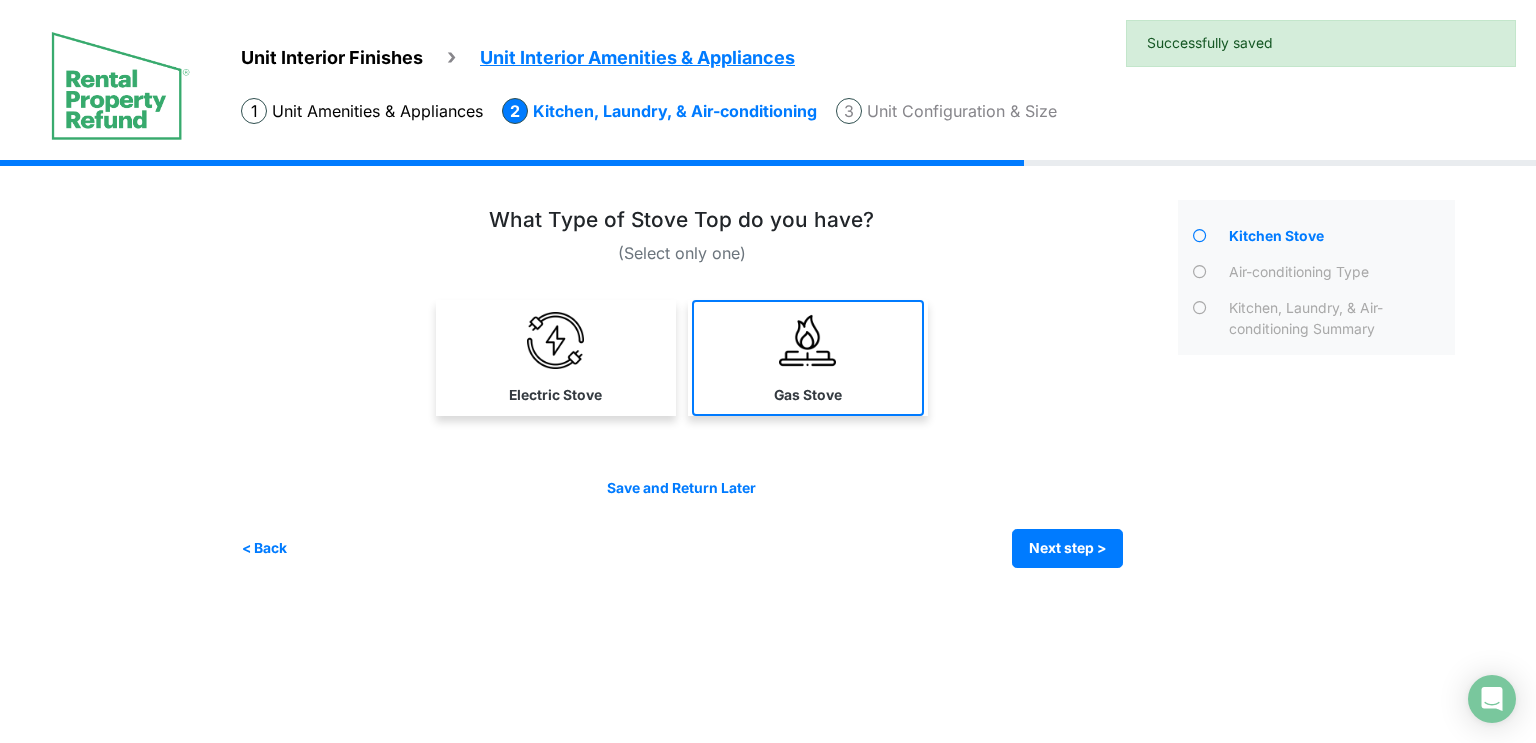 click on "Gas Stove" at bounding box center (808, 395) 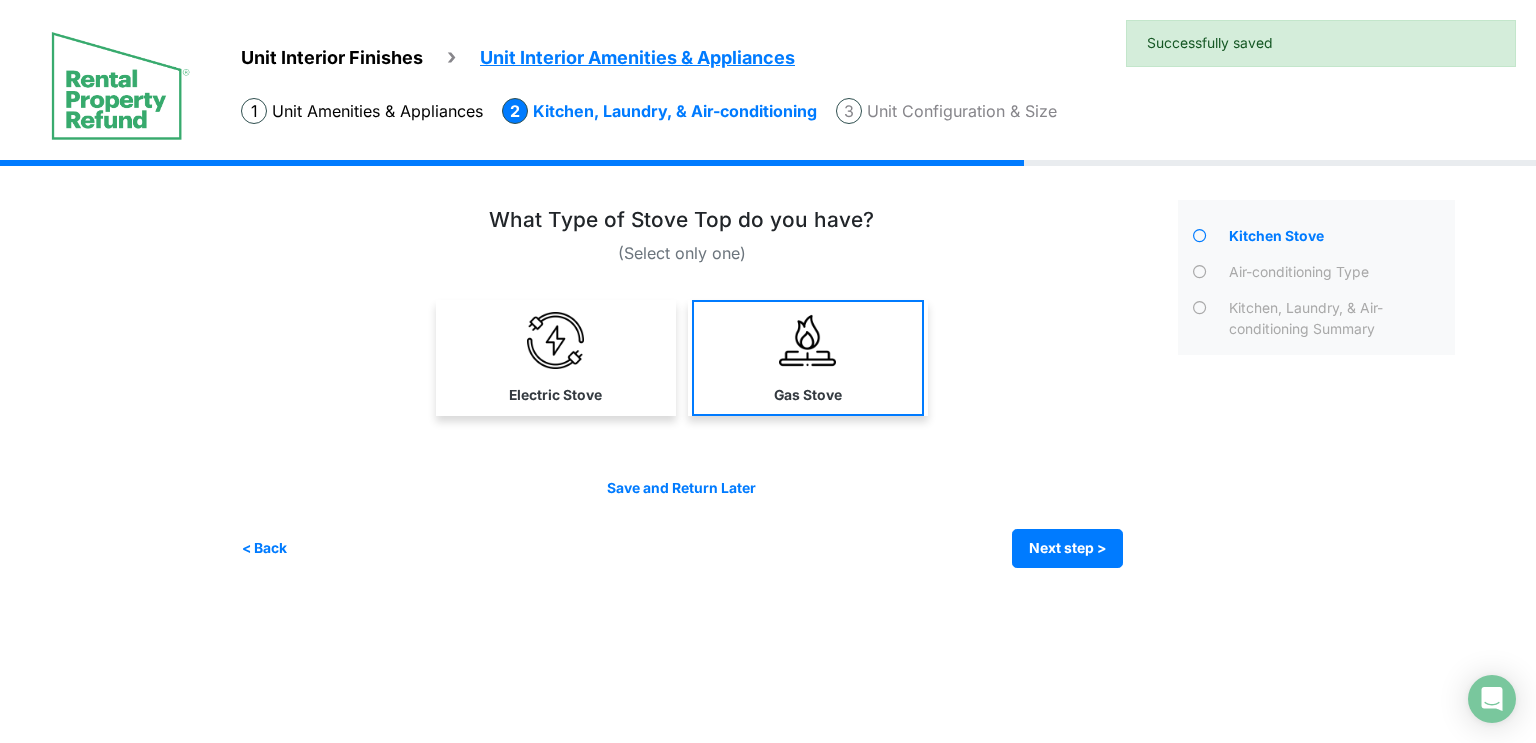 select on "*" 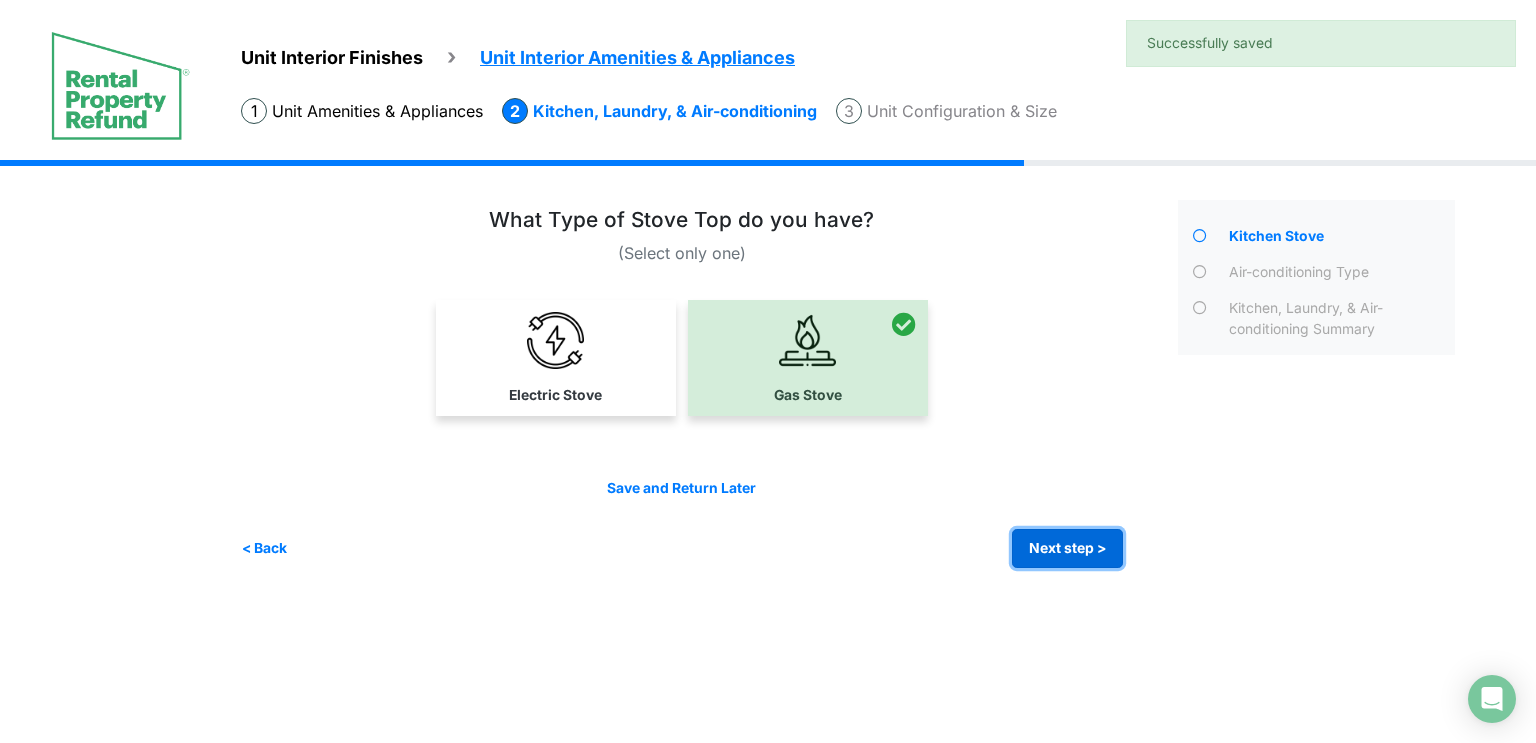 click on "Next step >" at bounding box center [1067, 548] 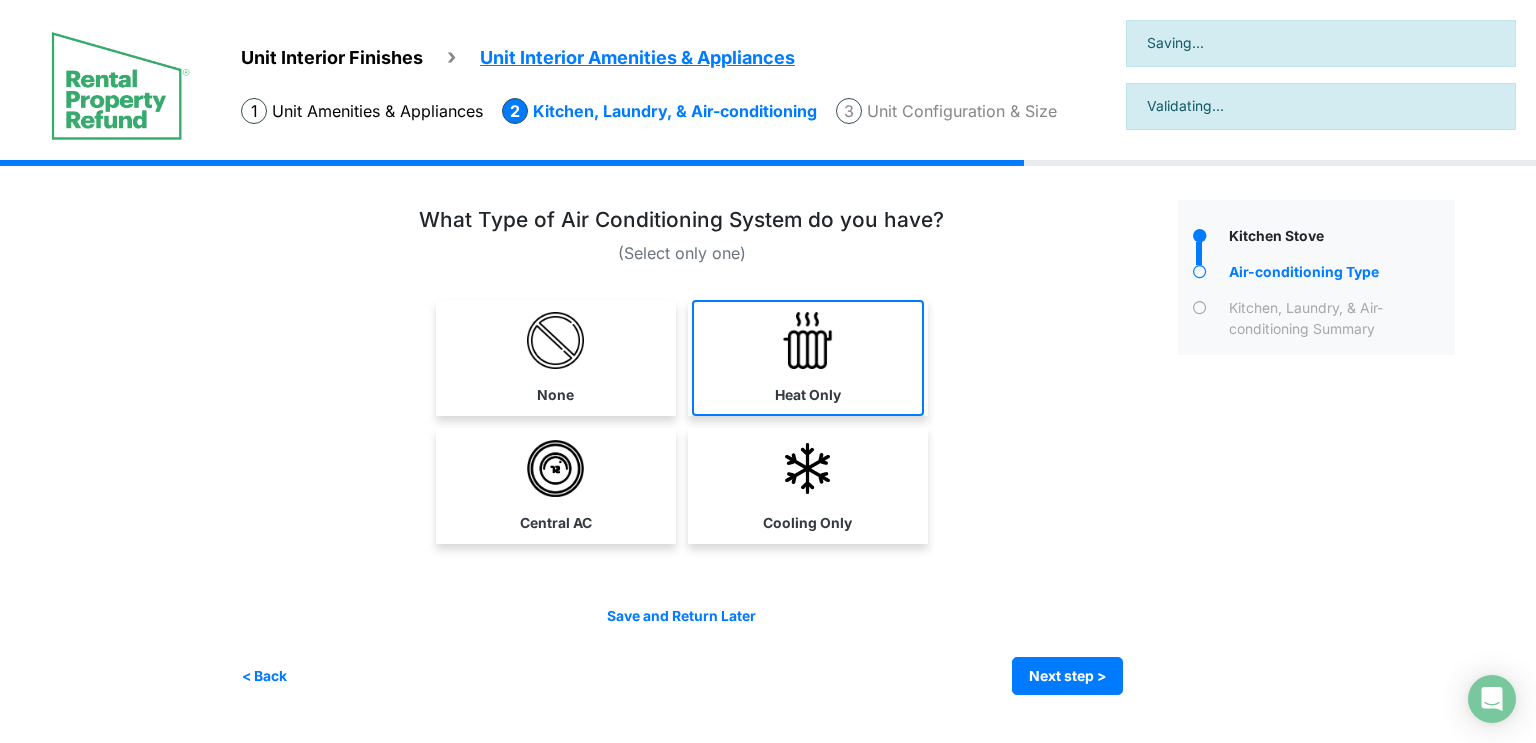 click at bounding box center [807, 340] 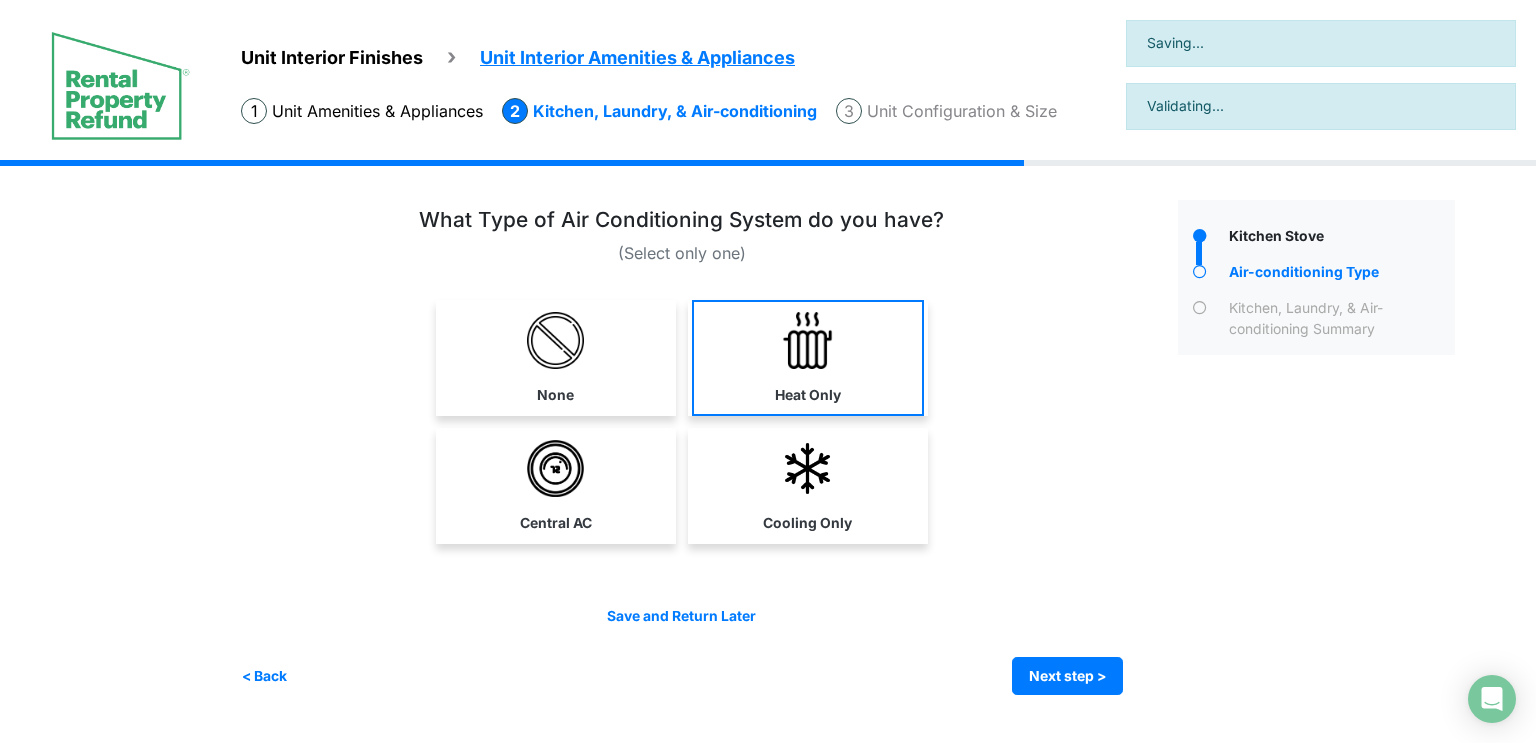 select on "*" 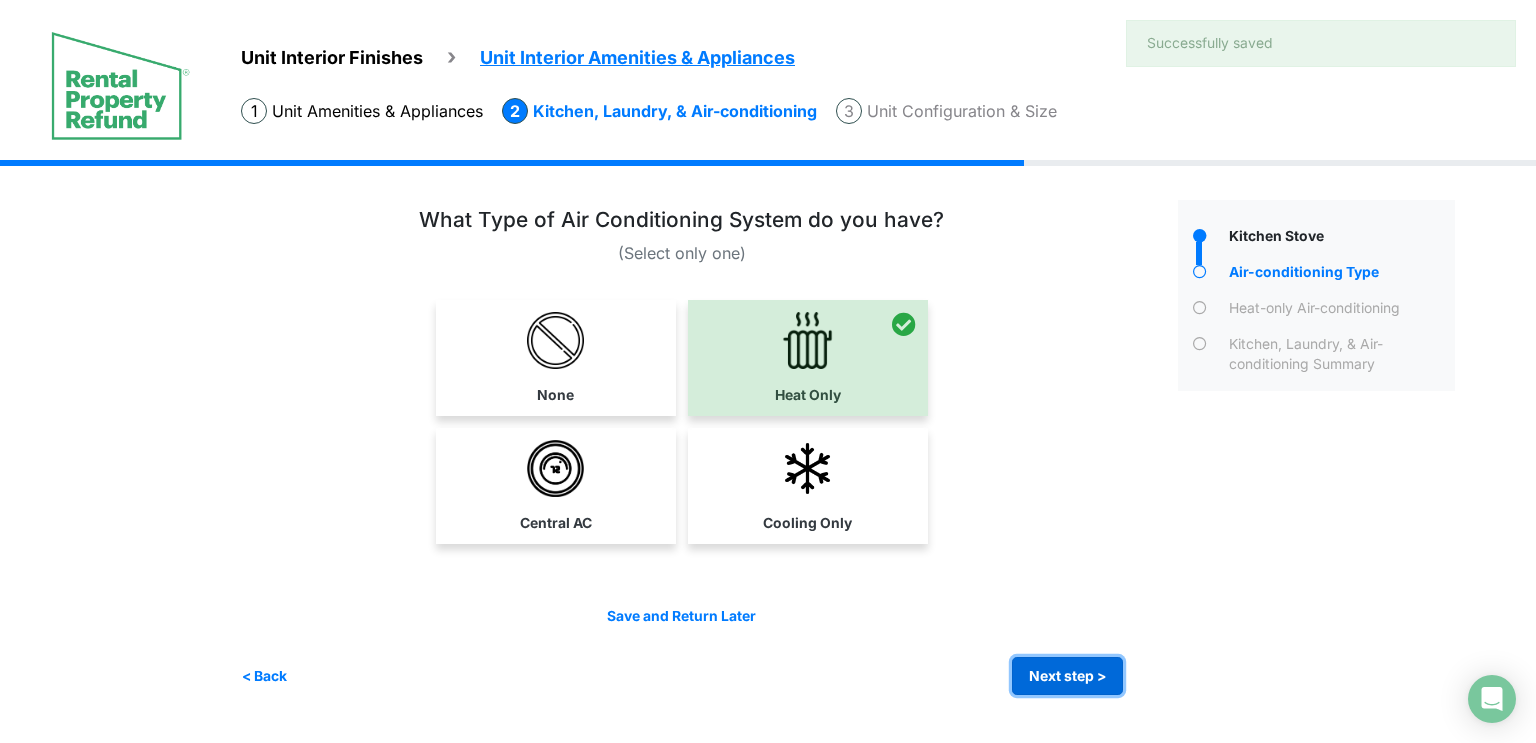 click on "Next step >" at bounding box center (1067, 676) 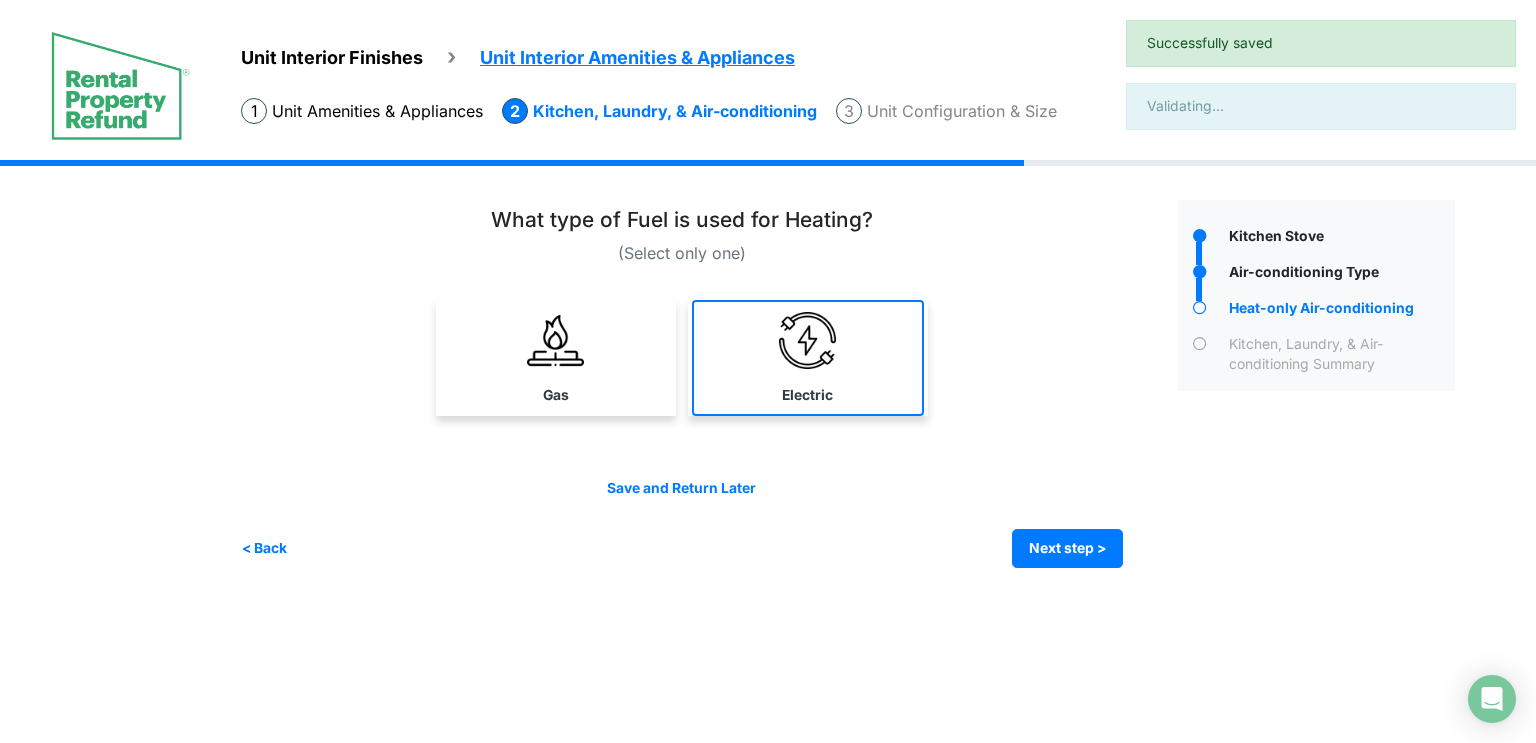 click on "Electric" at bounding box center [808, 358] 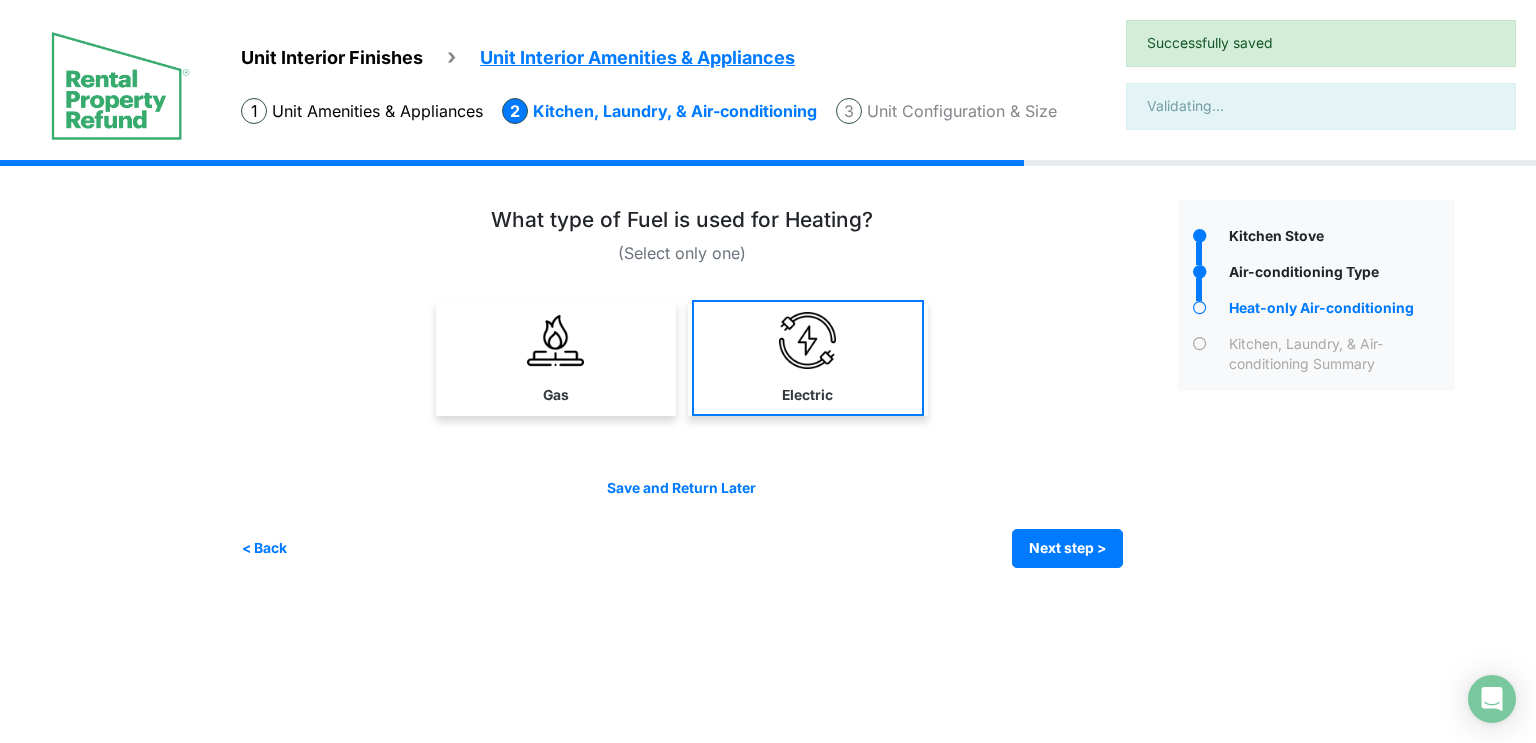 select on "*" 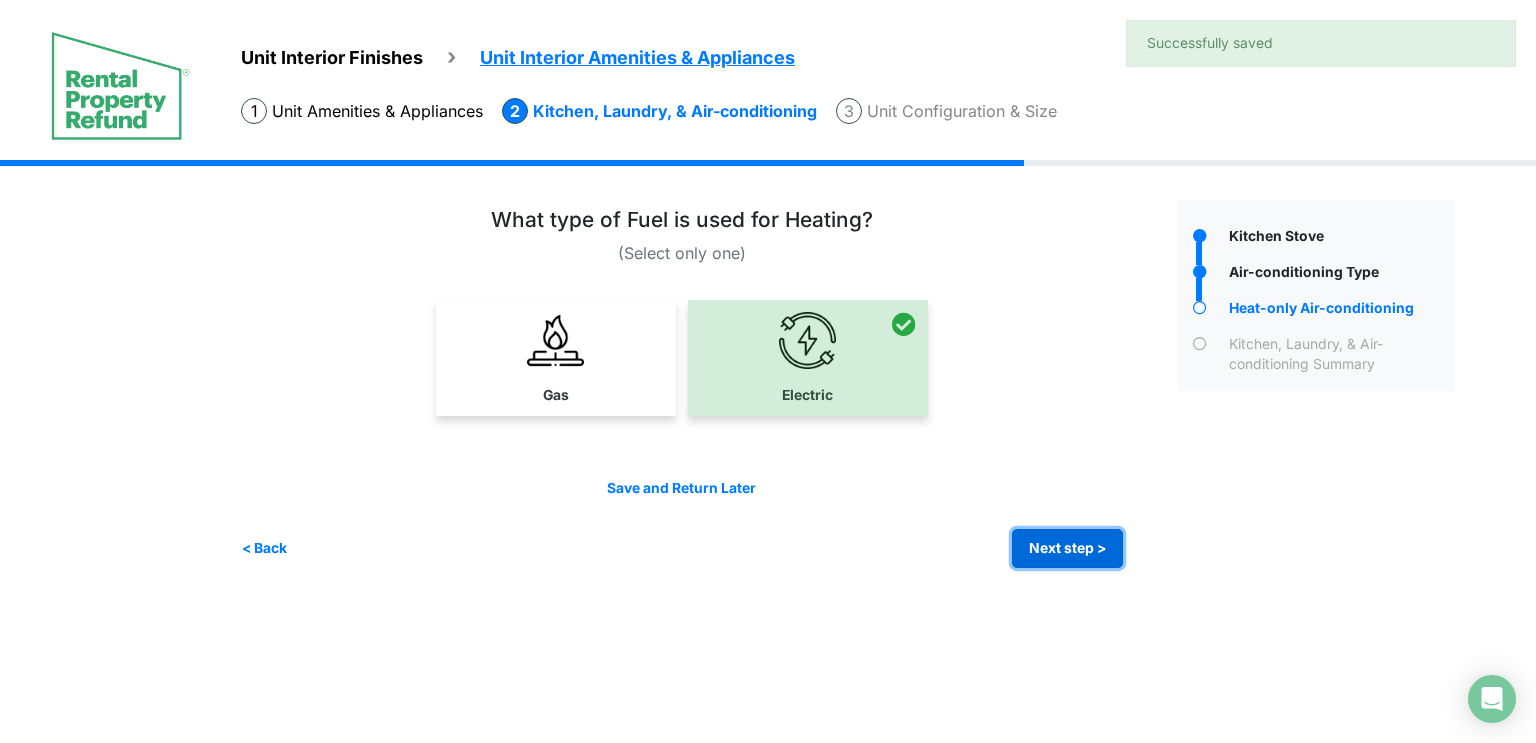 click on "Next step >" at bounding box center [1067, 548] 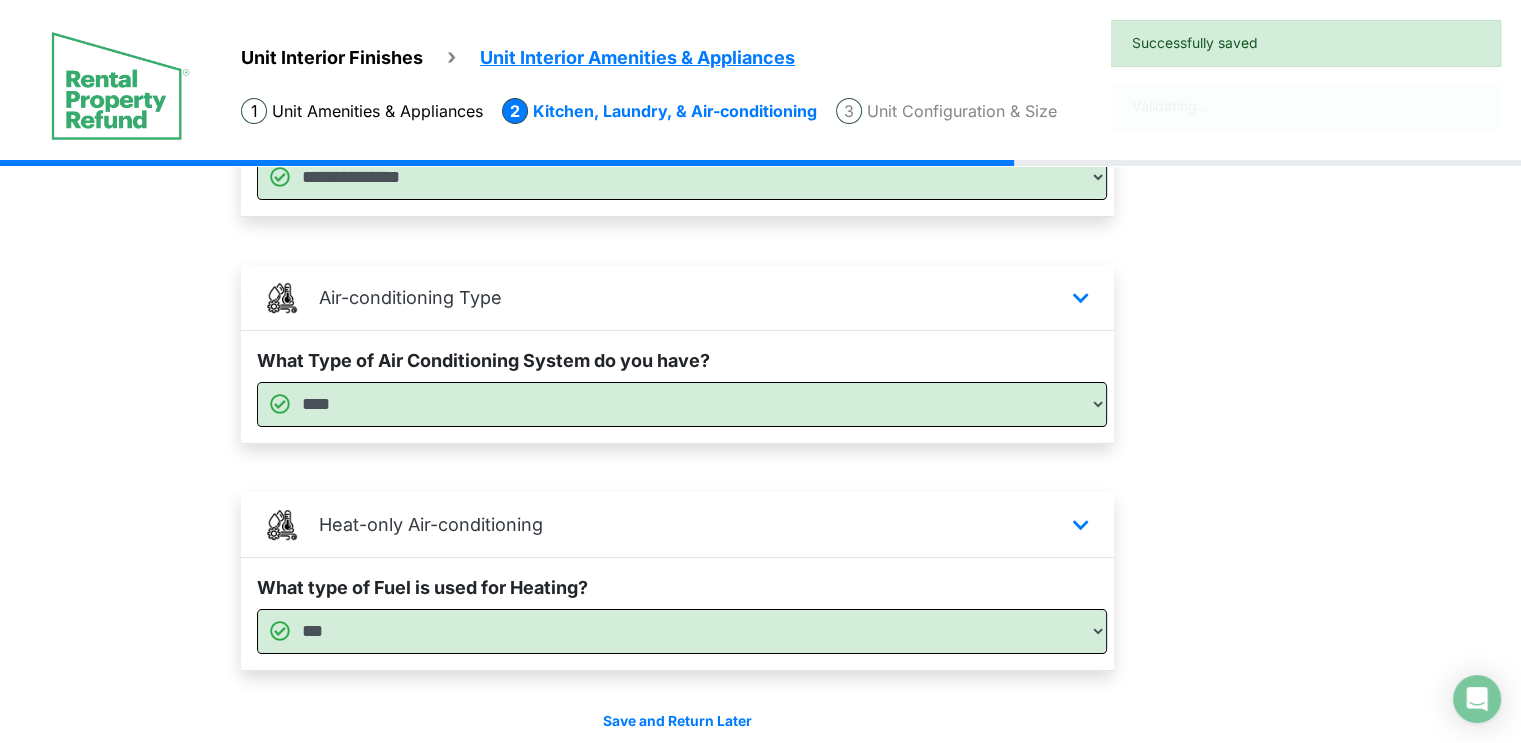 scroll, scrollTop: 356, scrollLeft: 0, axis: vertical 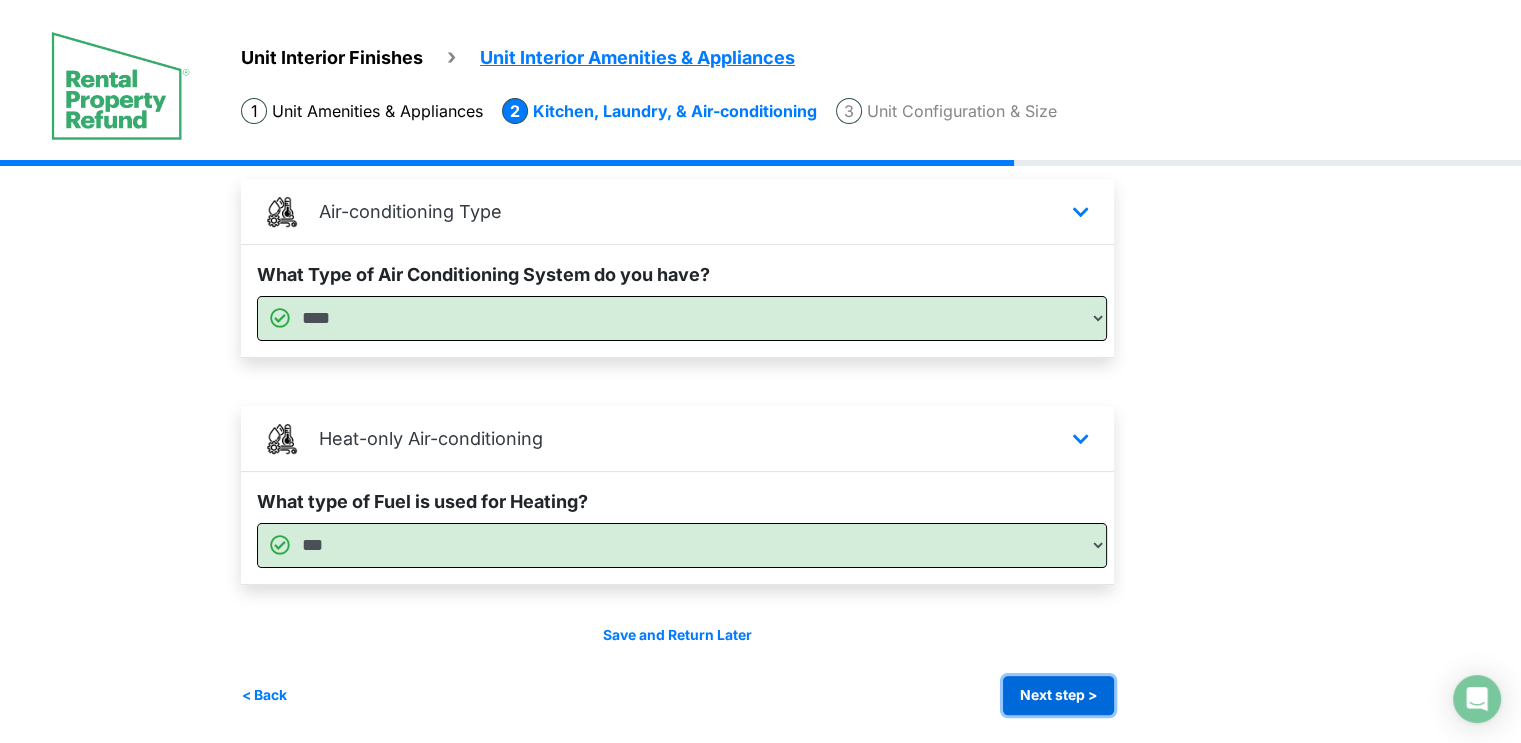 click on "Next step >" at bounding box center [1058, 695] 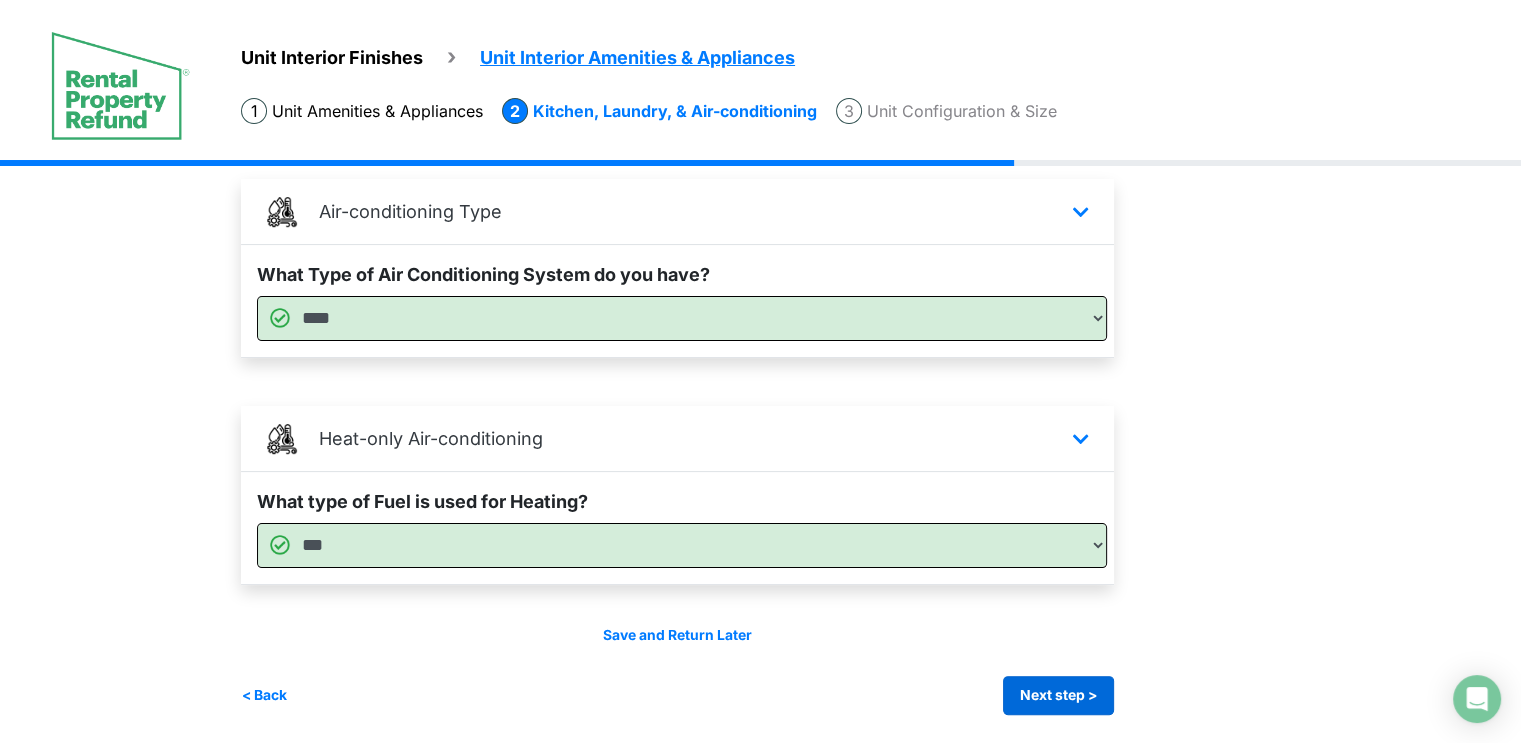 scroll, scrollTop: 0, scrollLeft: 0, axis: both 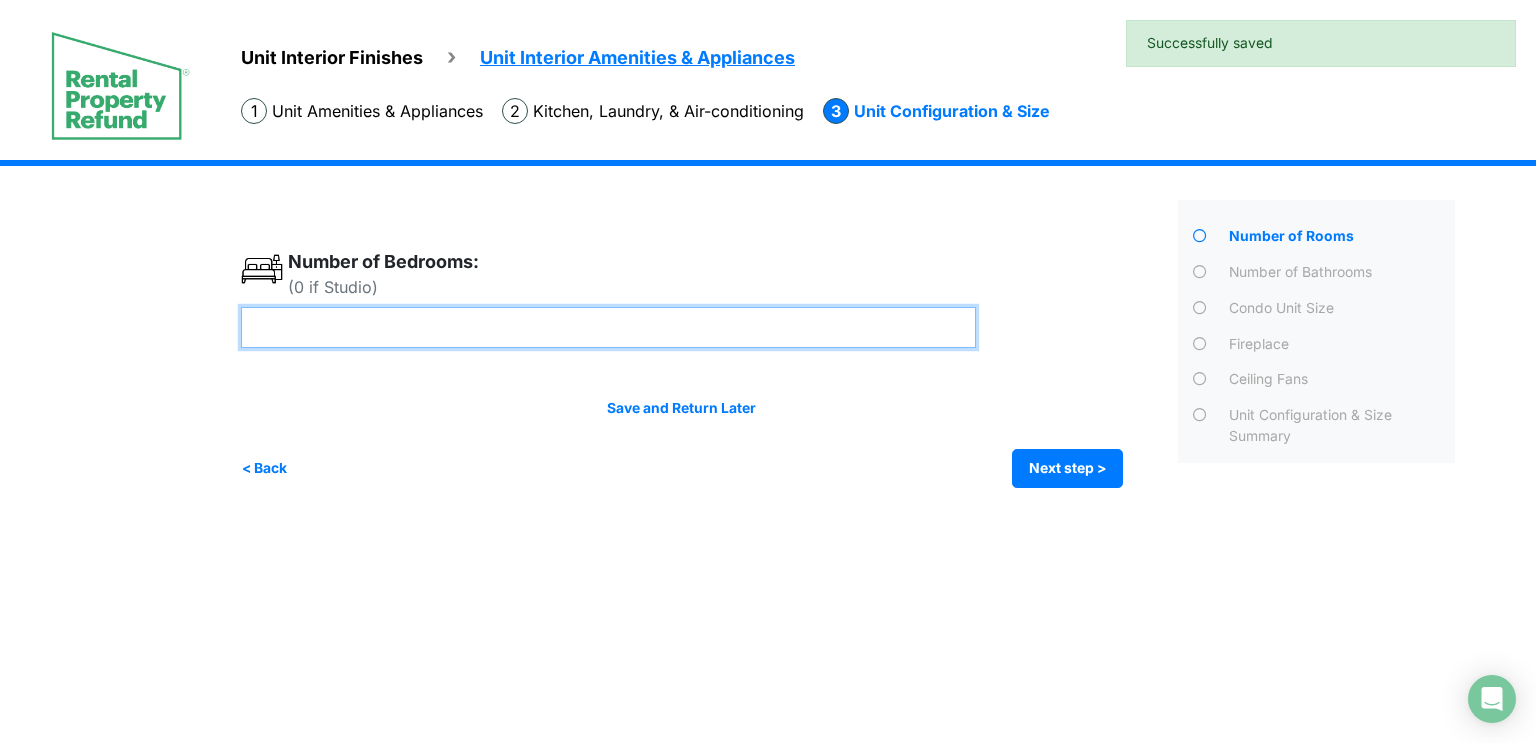 click at bounding box center (608, 327) 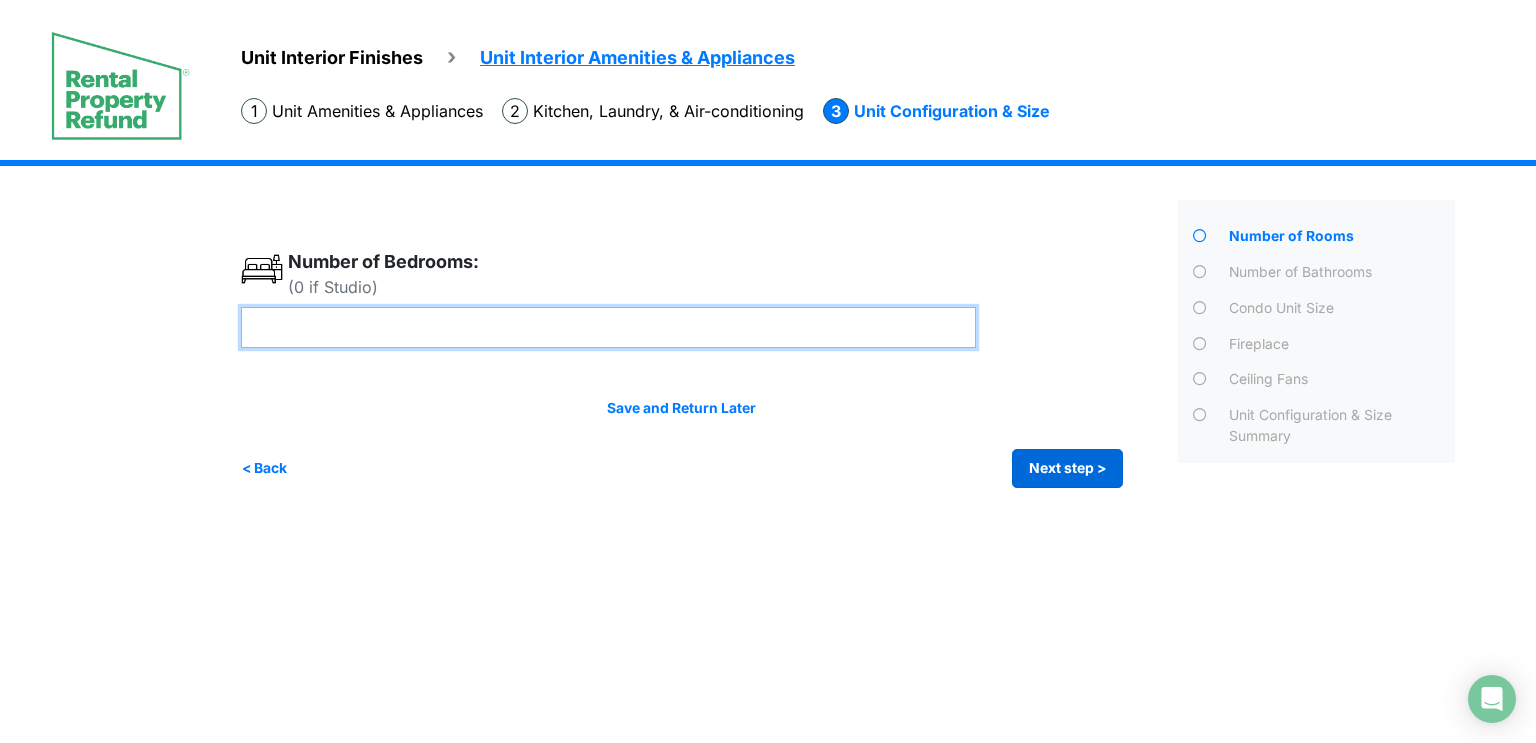 type on "*" 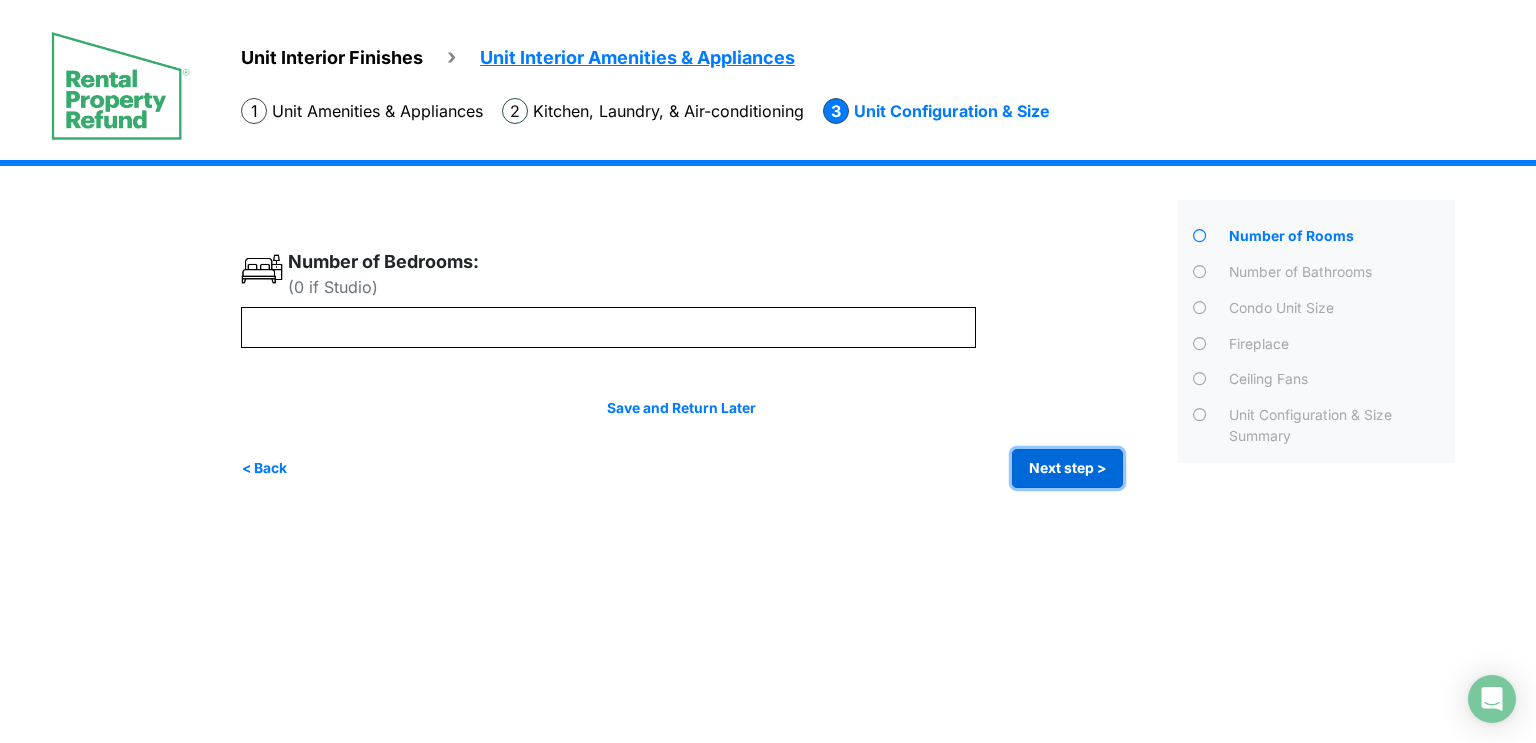 click on "Next step >" at bounding box center (1067, 468) 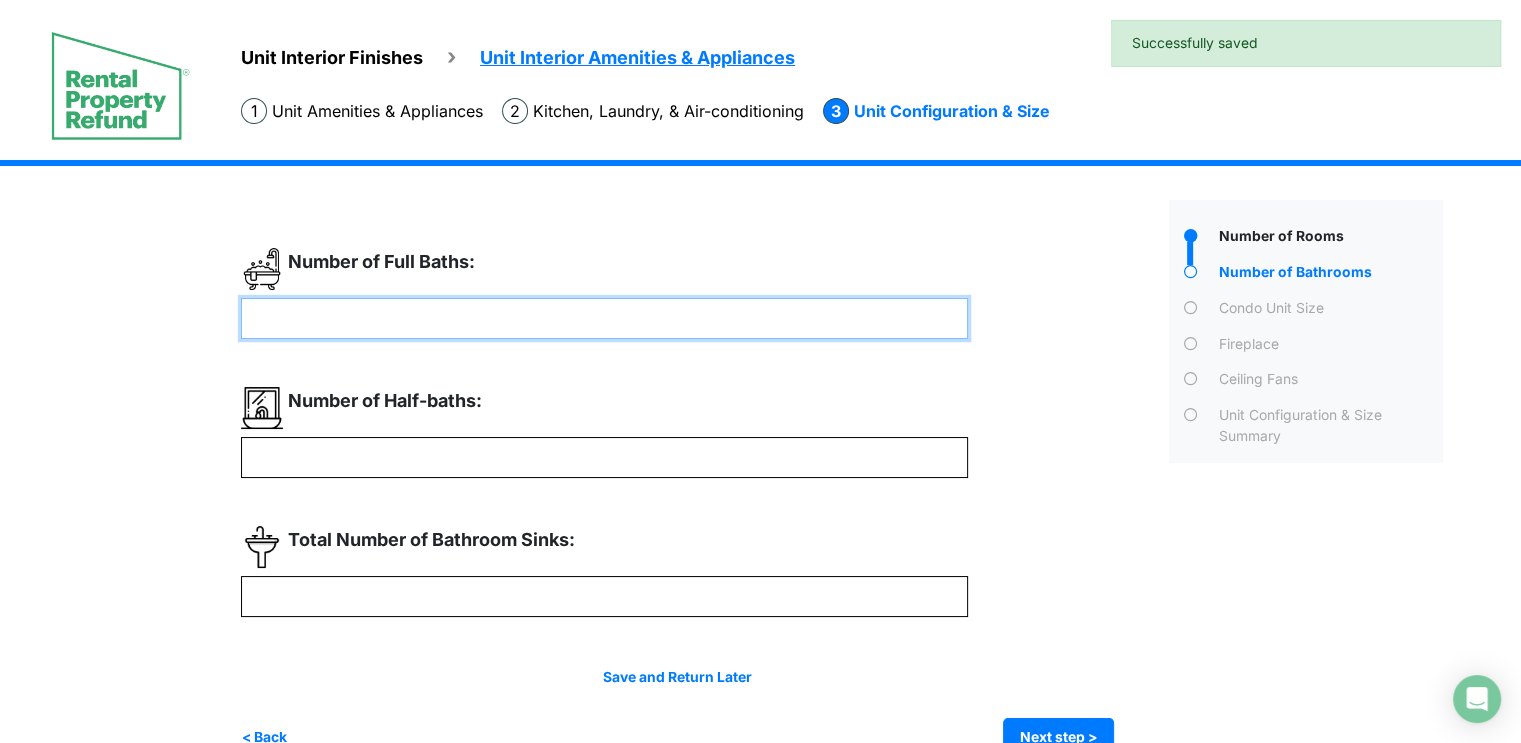 click at bounding box center [604, 318] 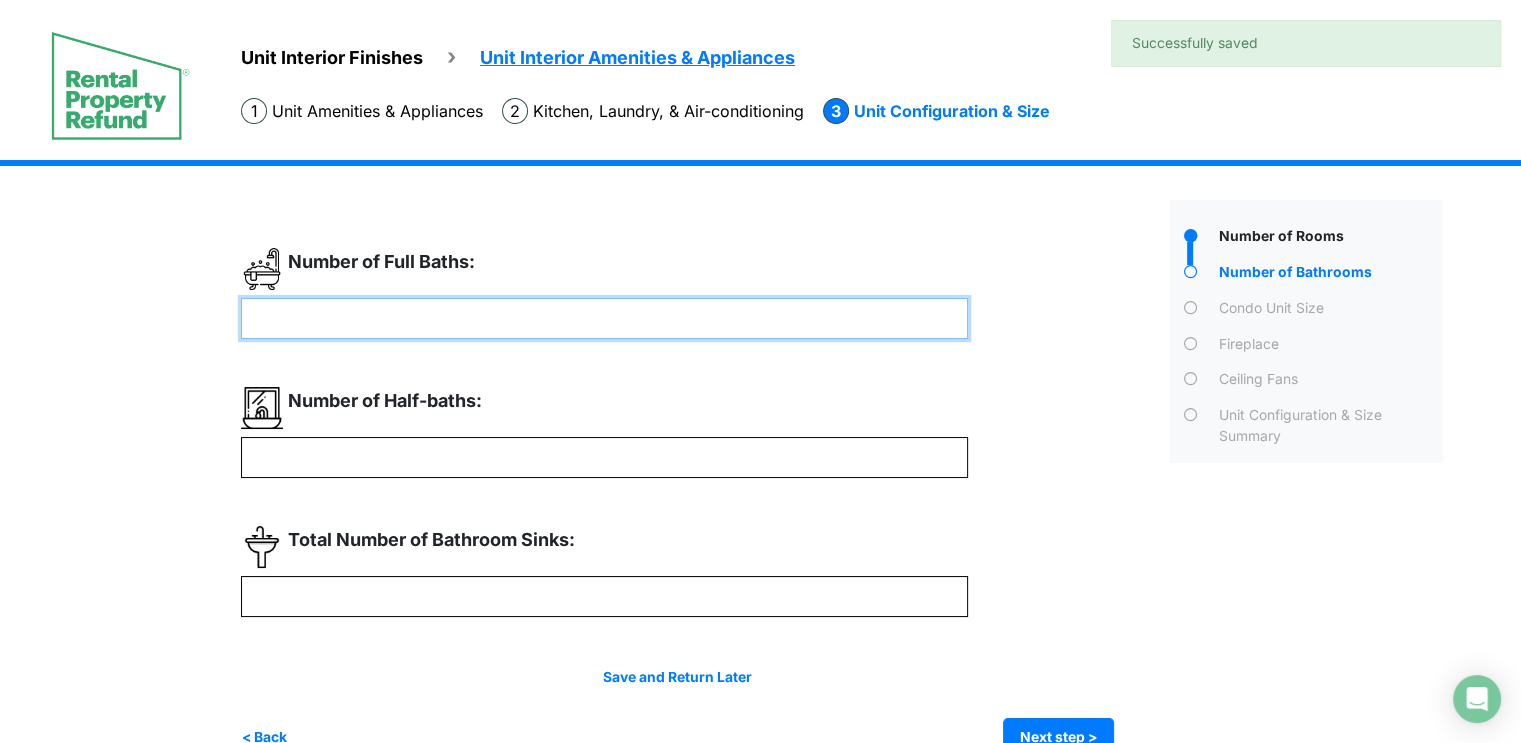 type on "*" 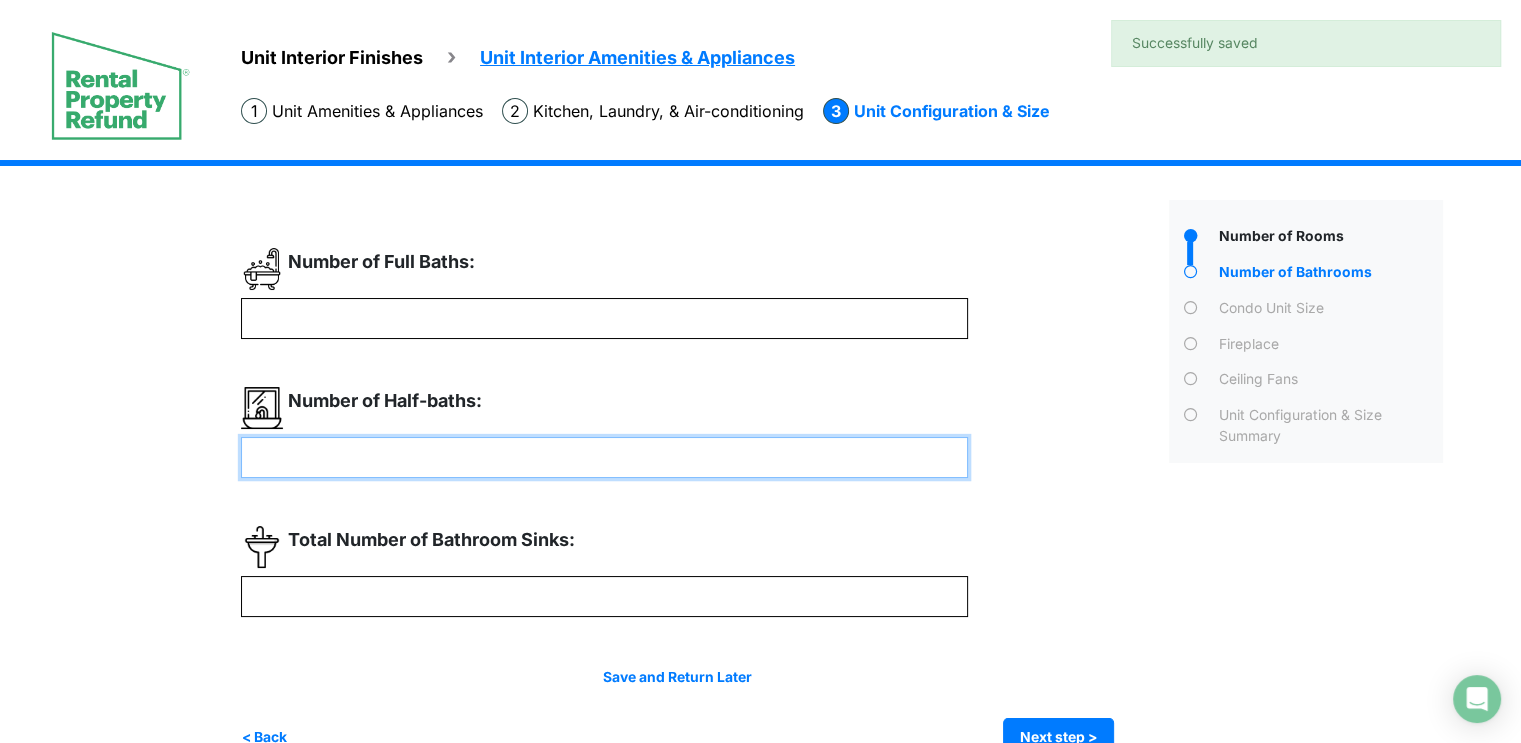 click at bounding box center (604, 457) 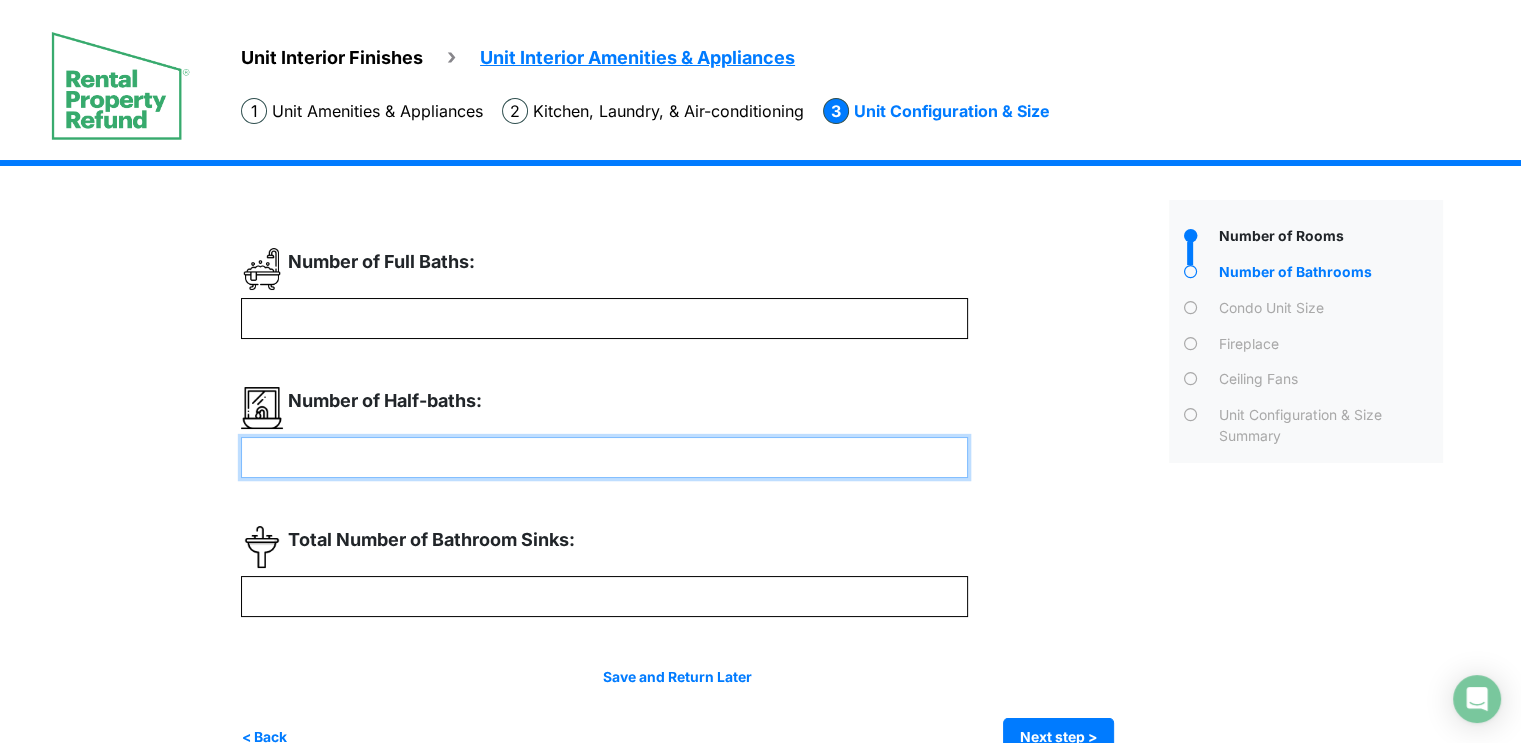 type on "*" 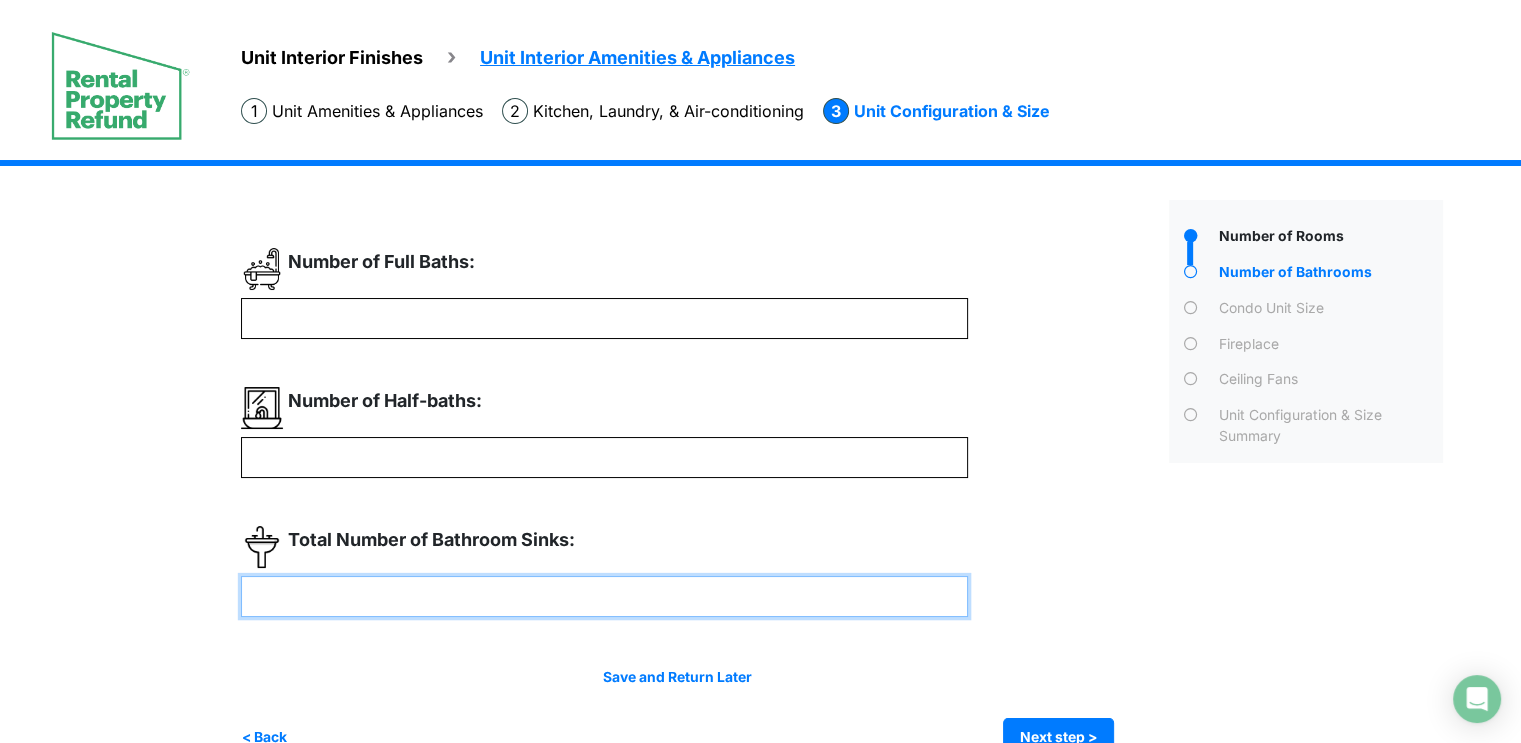 click at bounding box center (604, 596) 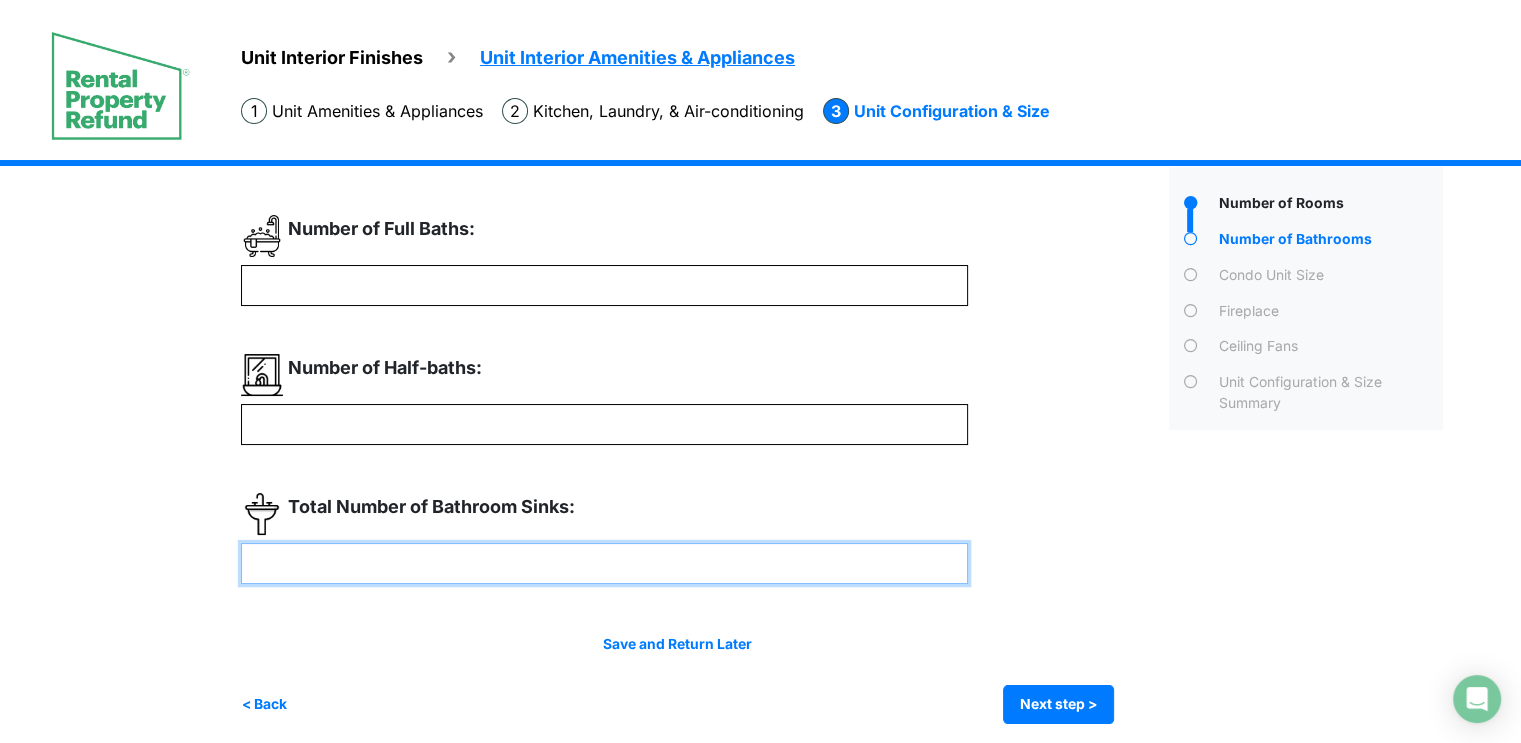 scroll, scrollTop: 43, scrollLeft: 0, axis: vertical 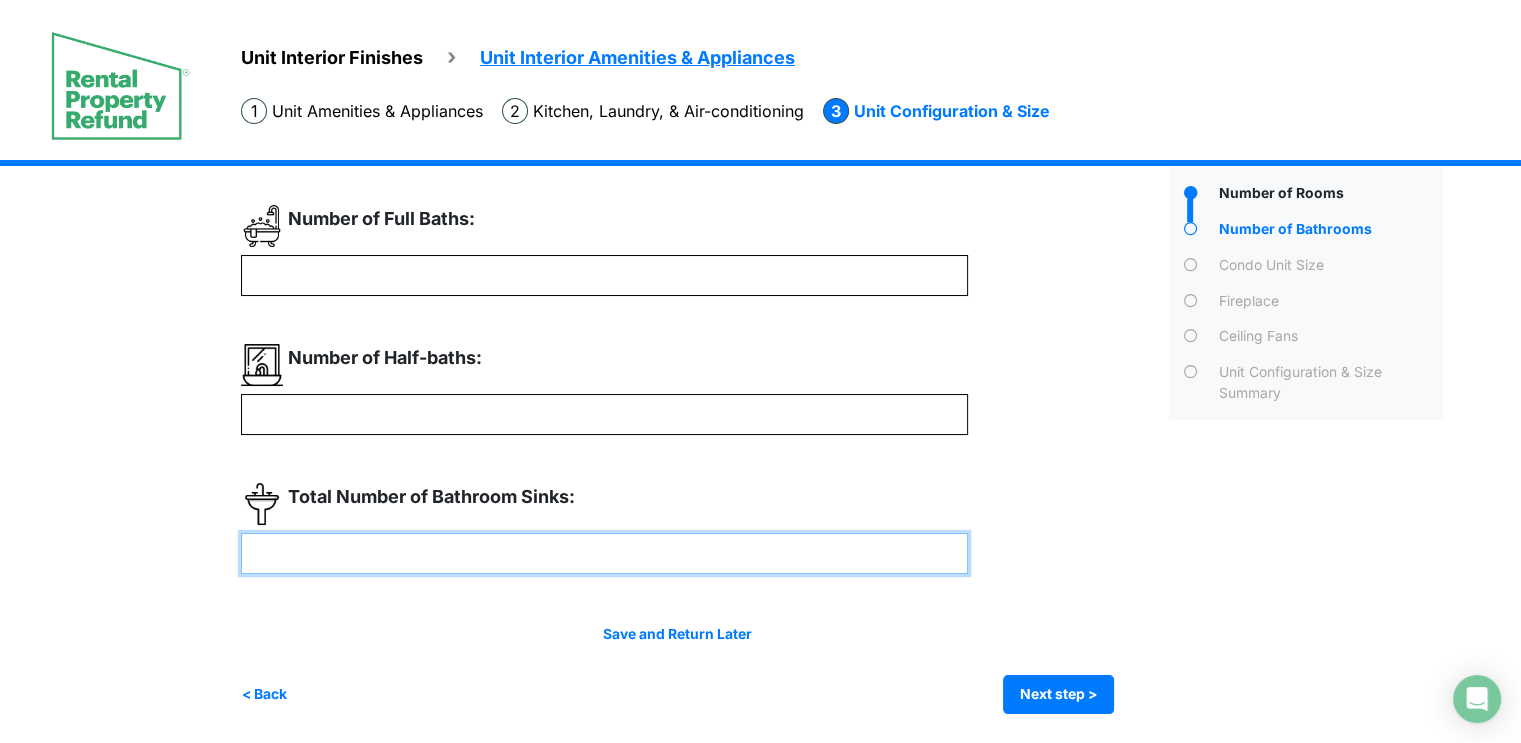type on "*" 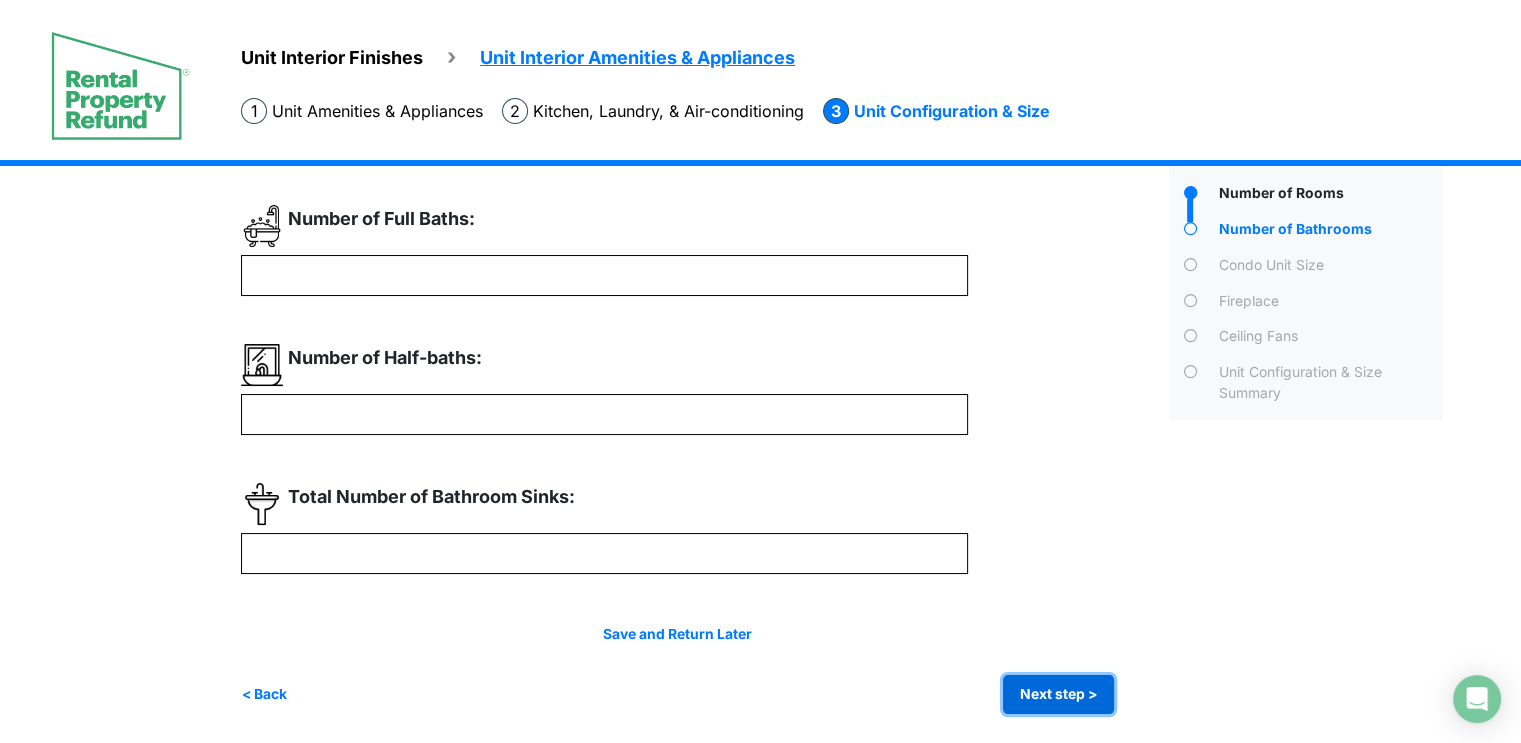 click on "Next step >" at bounding box center [1058, 694] 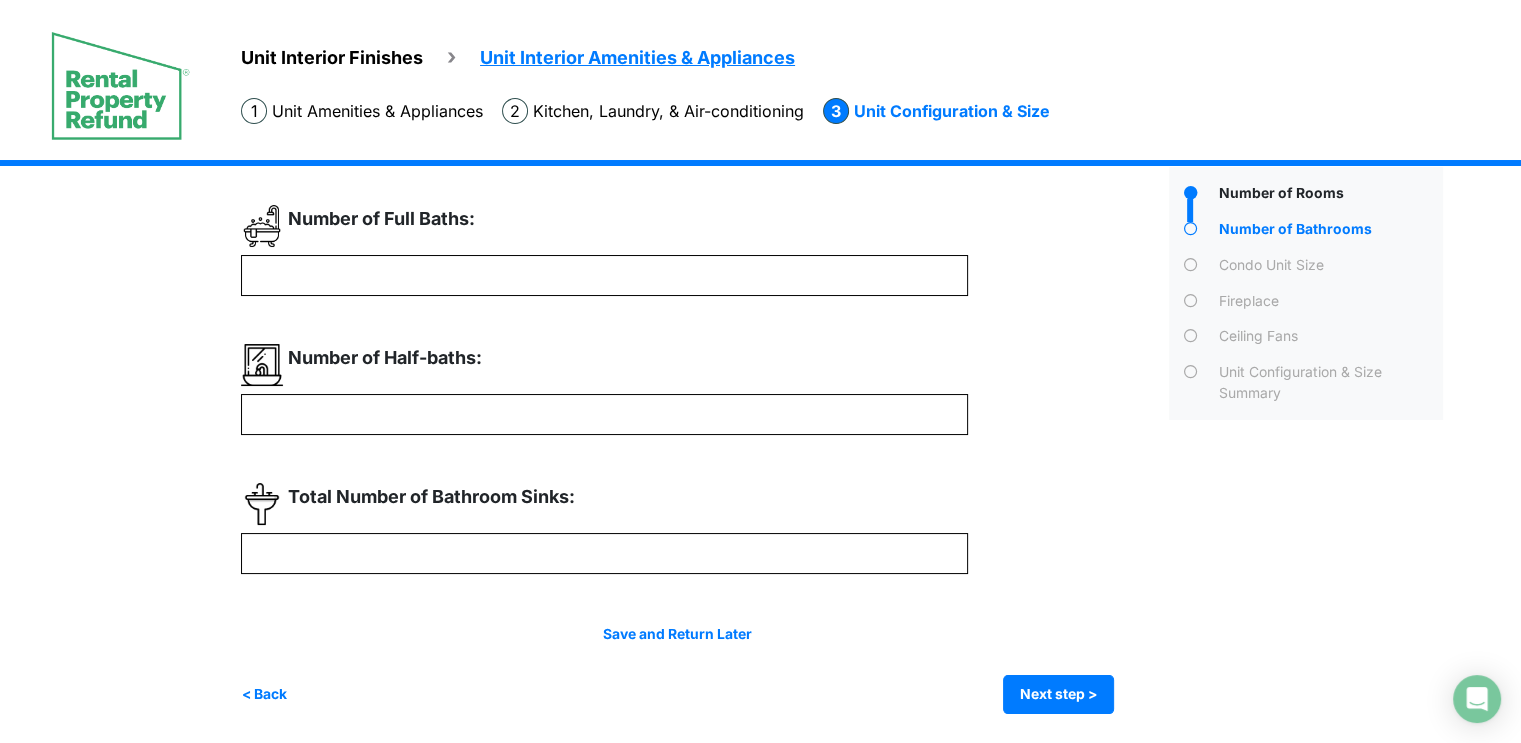 scroll, scrollTop: 0, scrollLeft: 0, axis: both 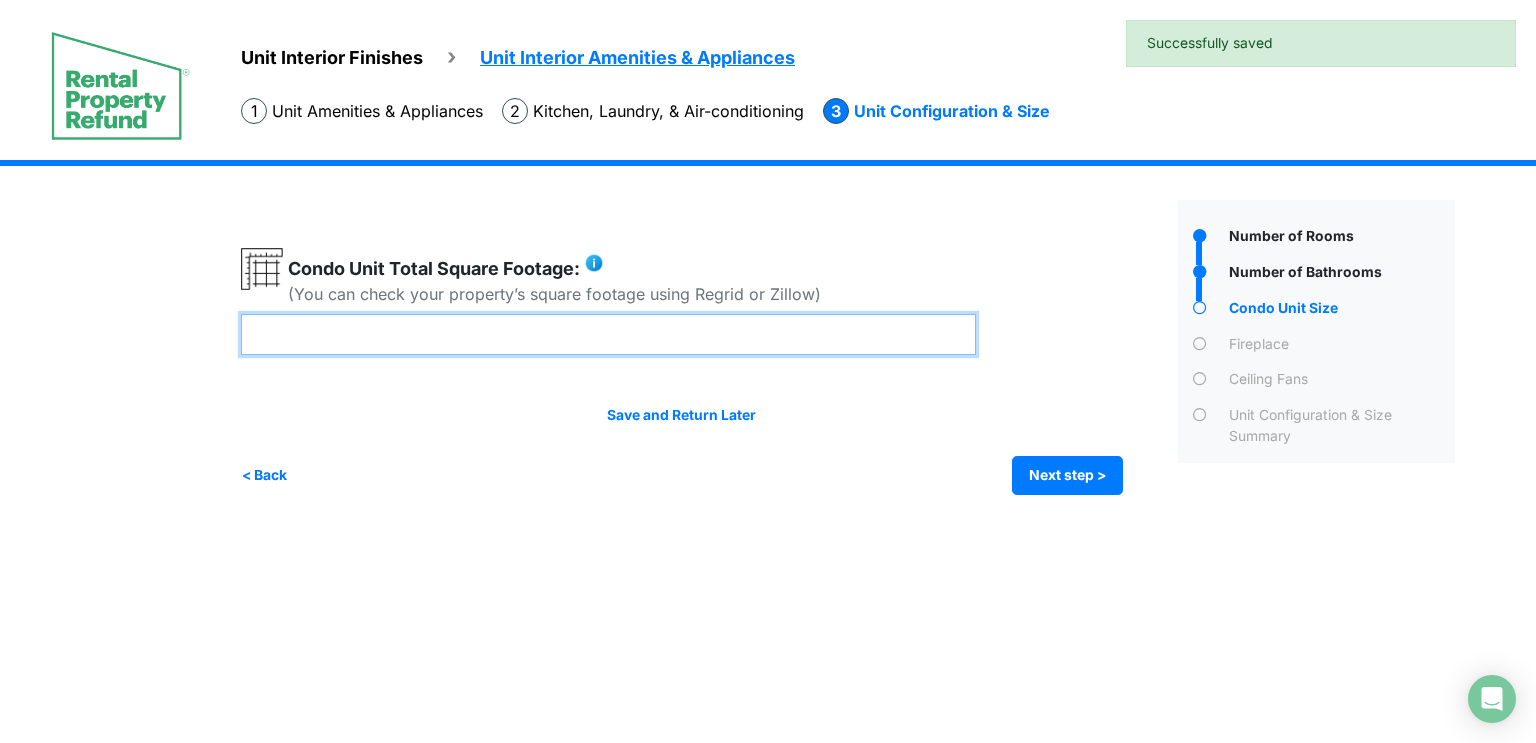 click at bounding box center [608, 334] 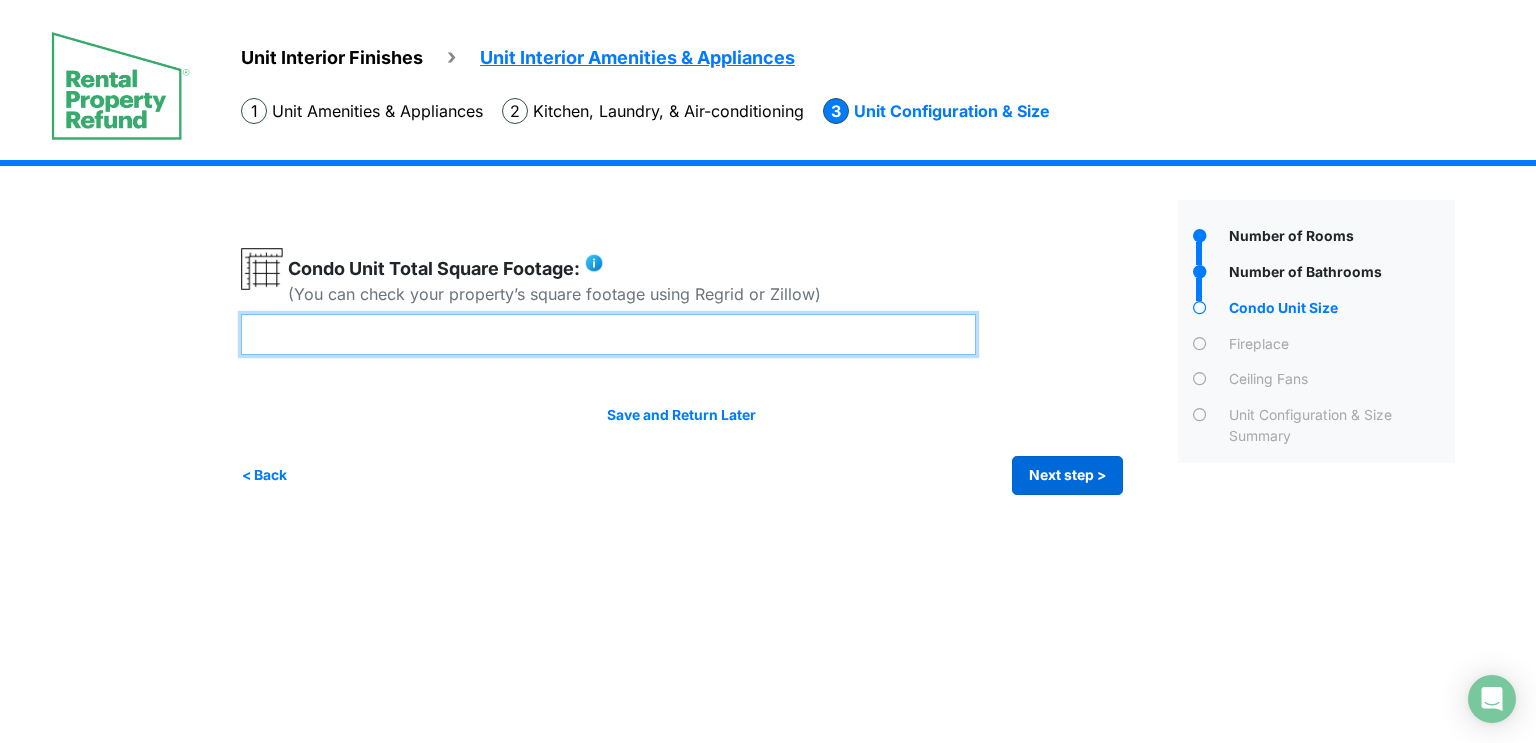 type on "****" 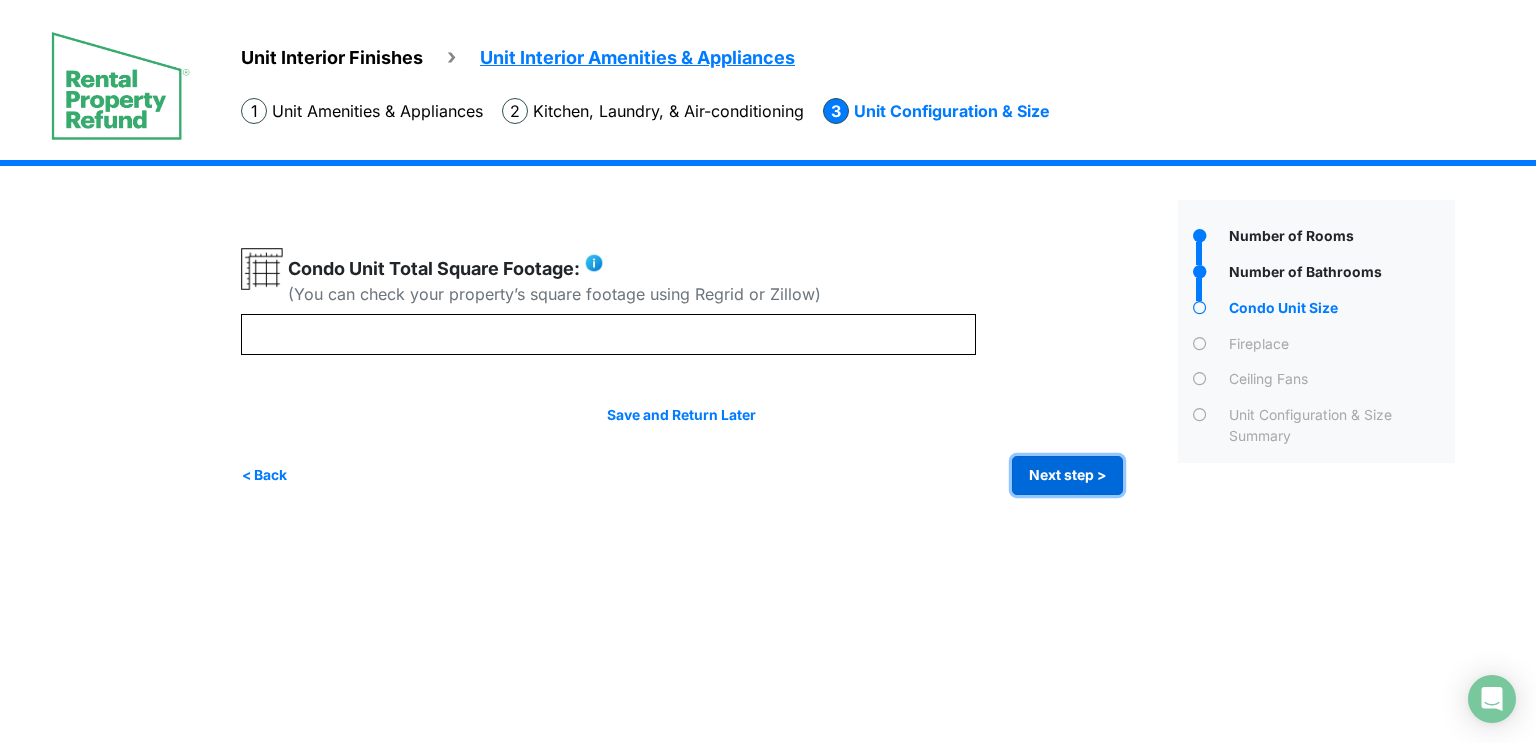 click on "Next step >" at bounding box center [1067, 475] 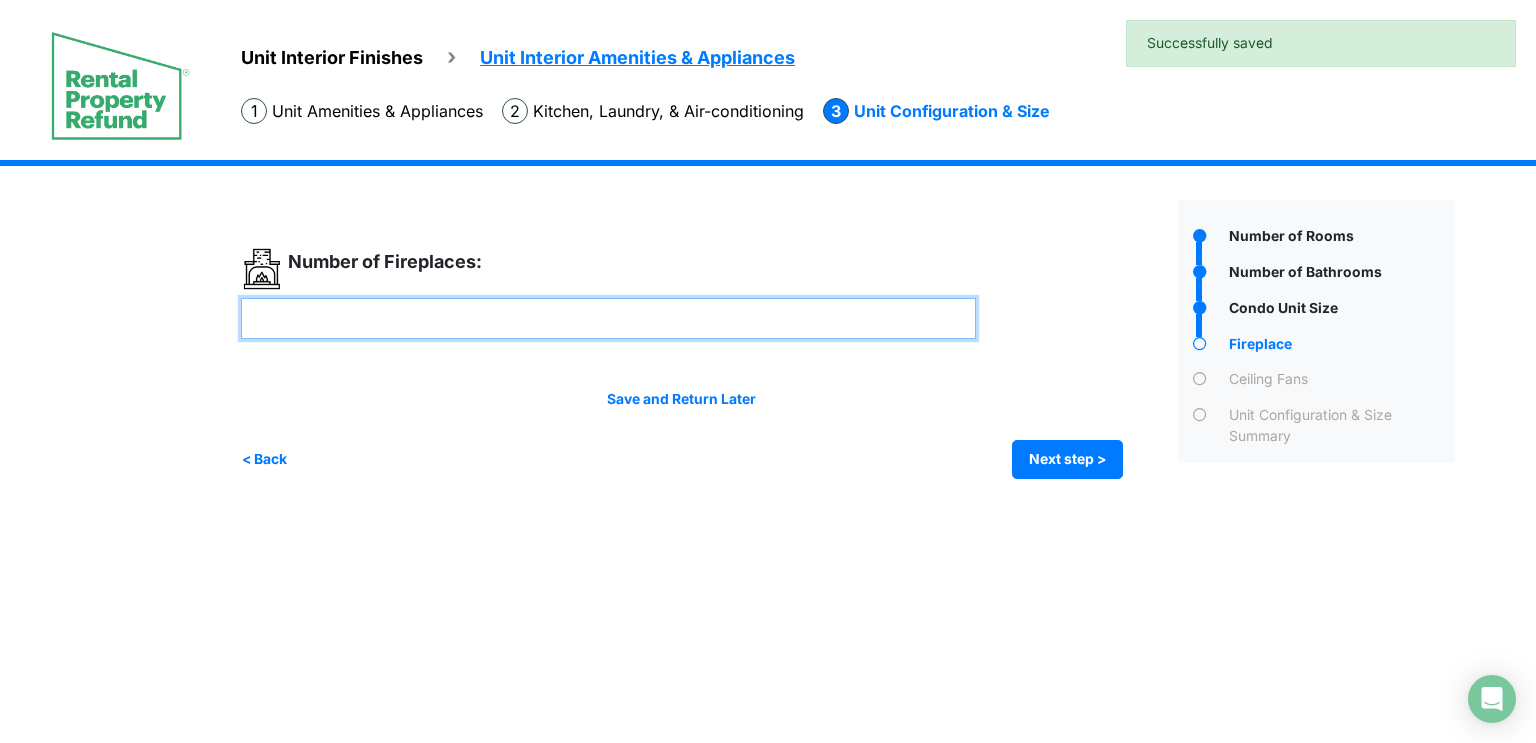 click at bounding box center [608, 318] 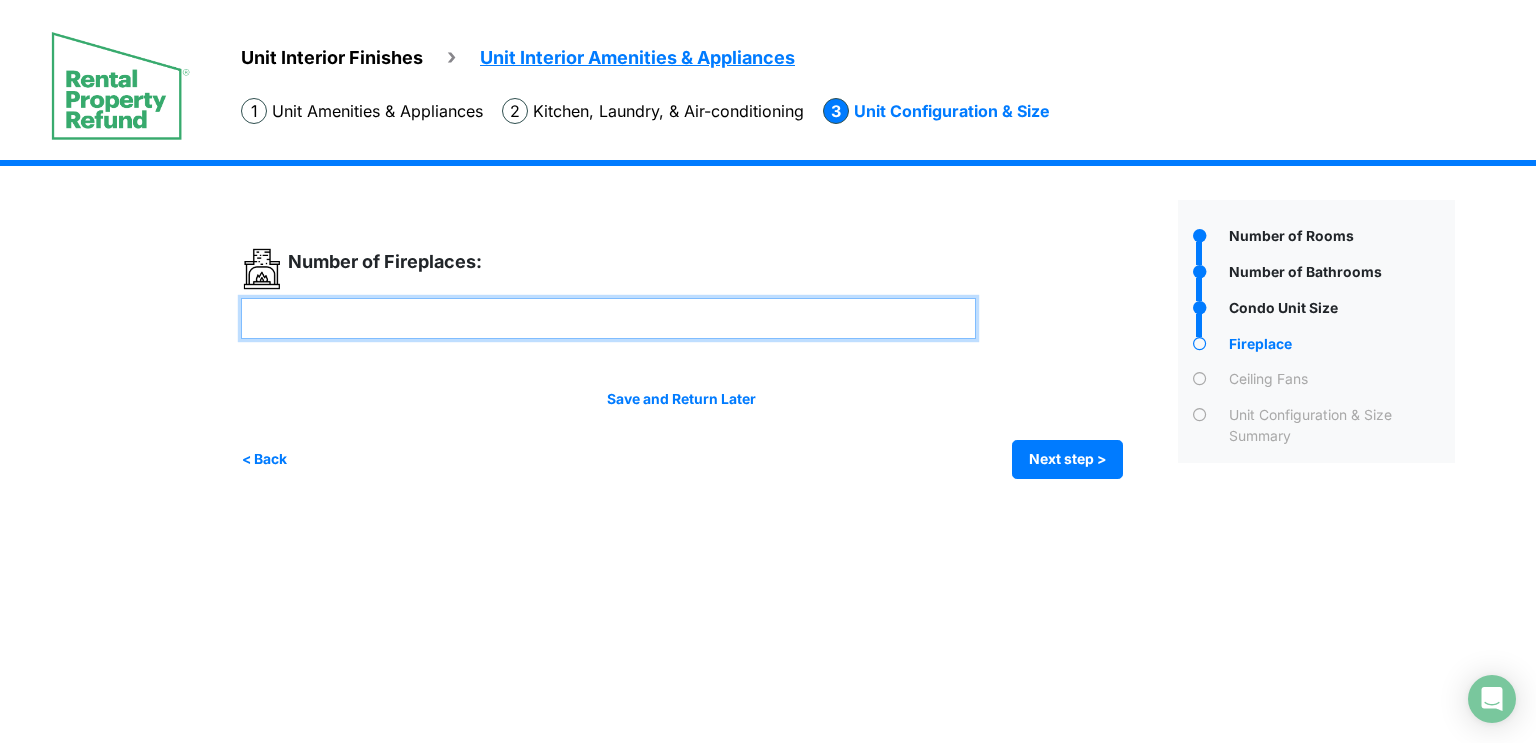 type on "*" 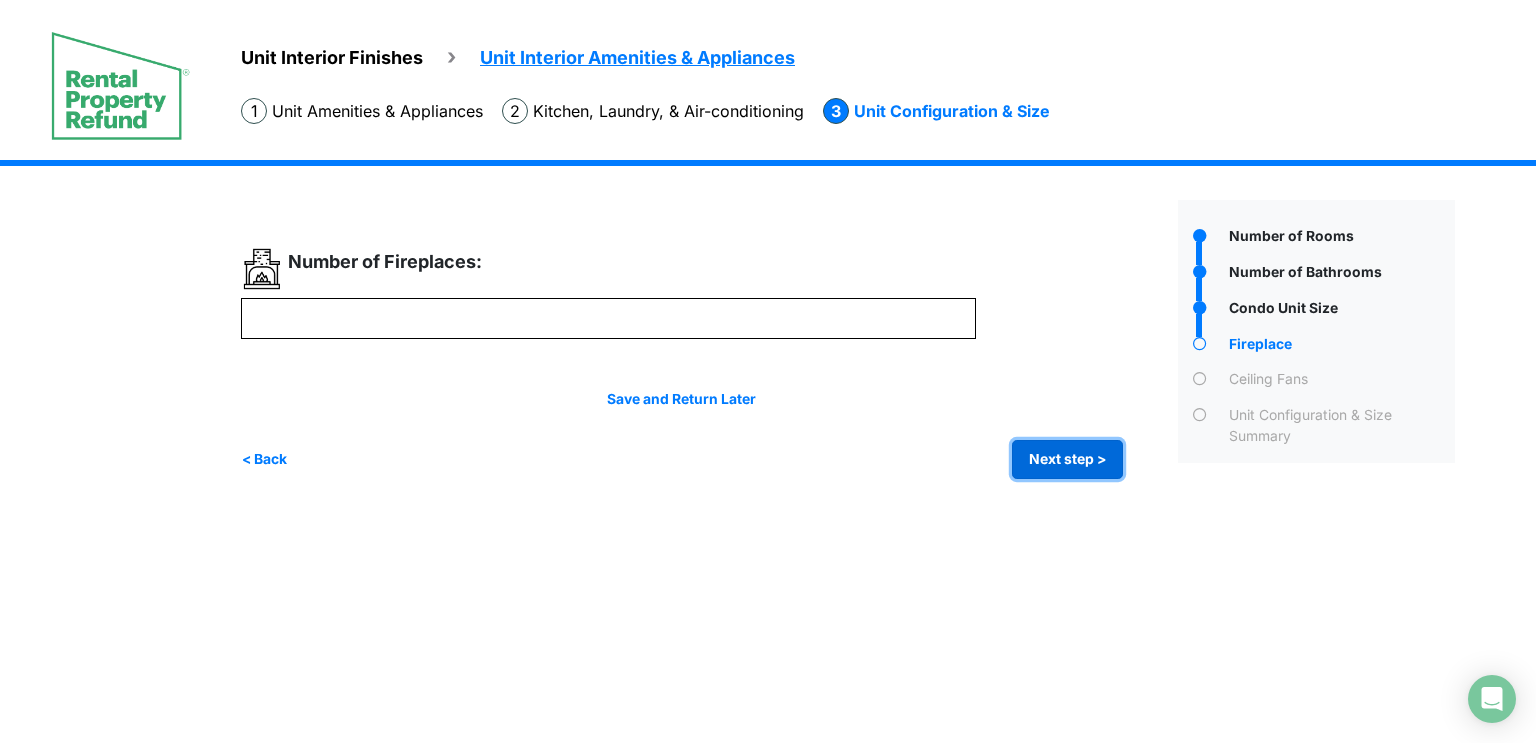 type on "*" 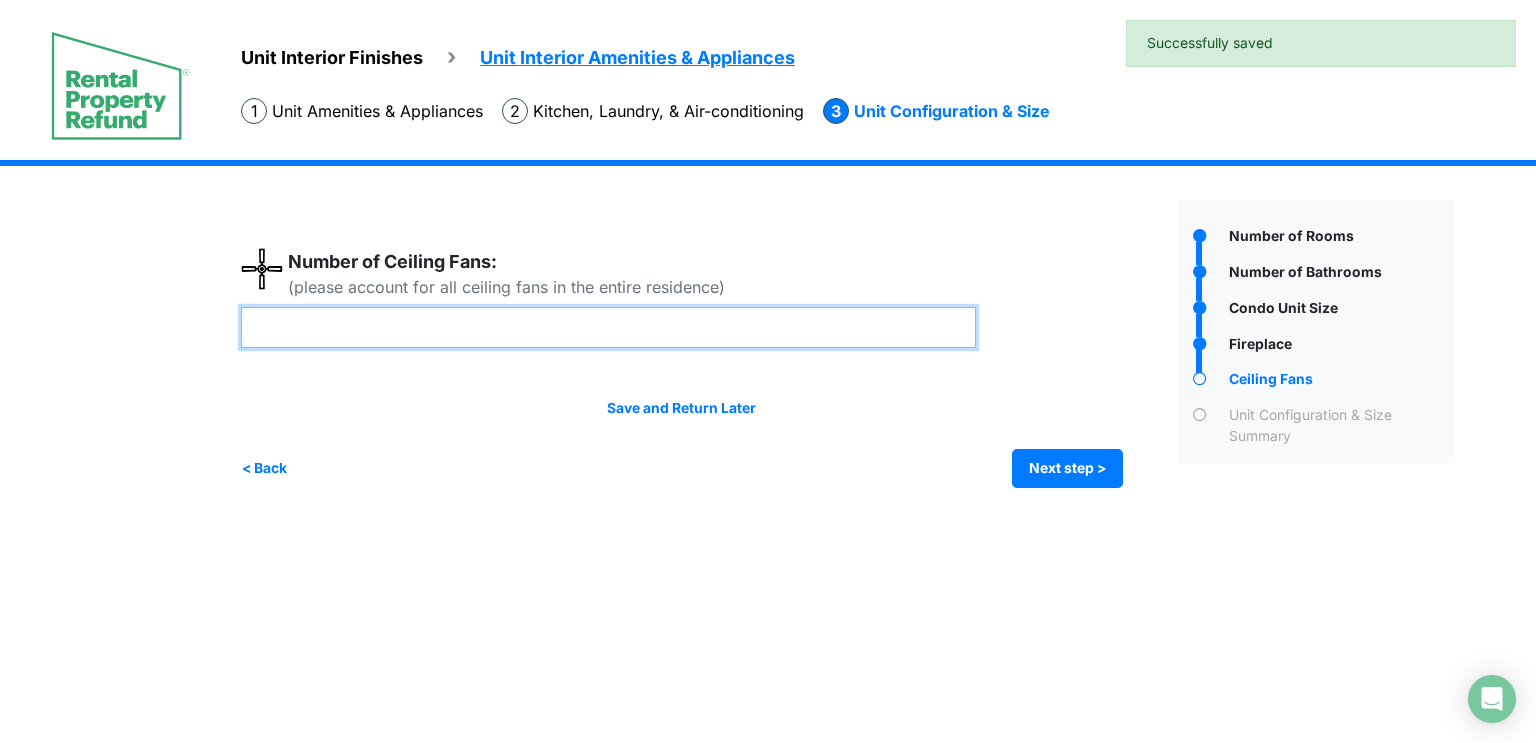 click at bounding box center (608, 327) 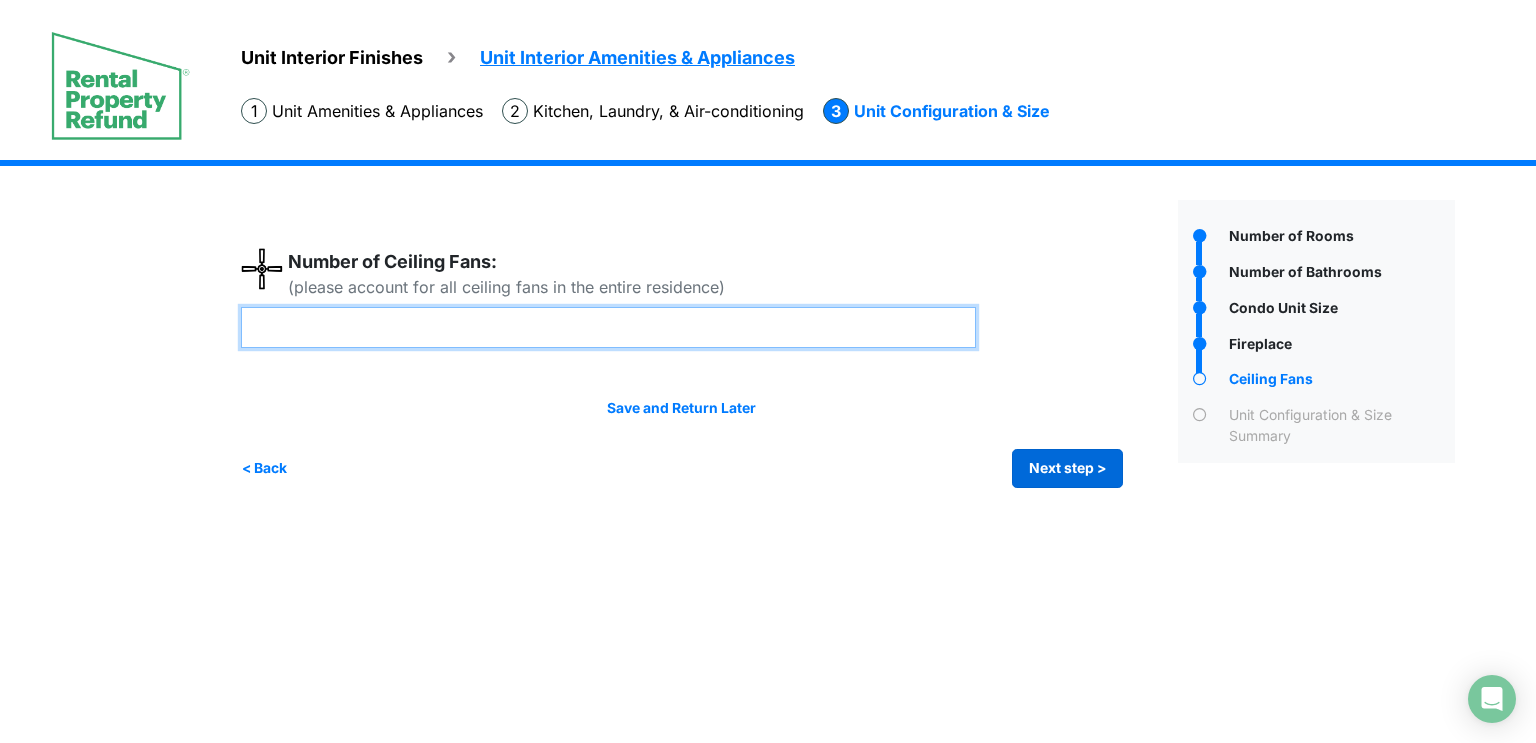 type on "*" 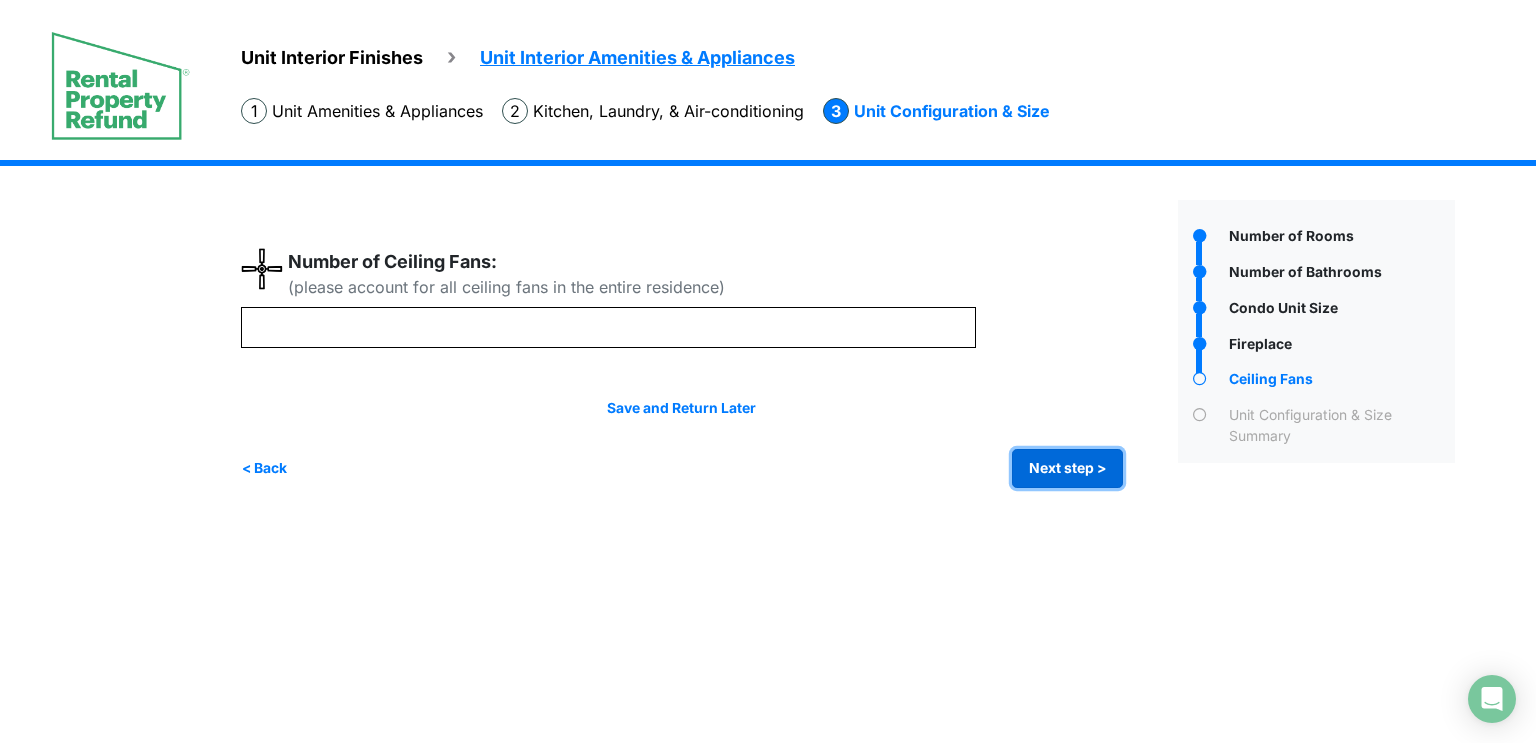 type on "*" 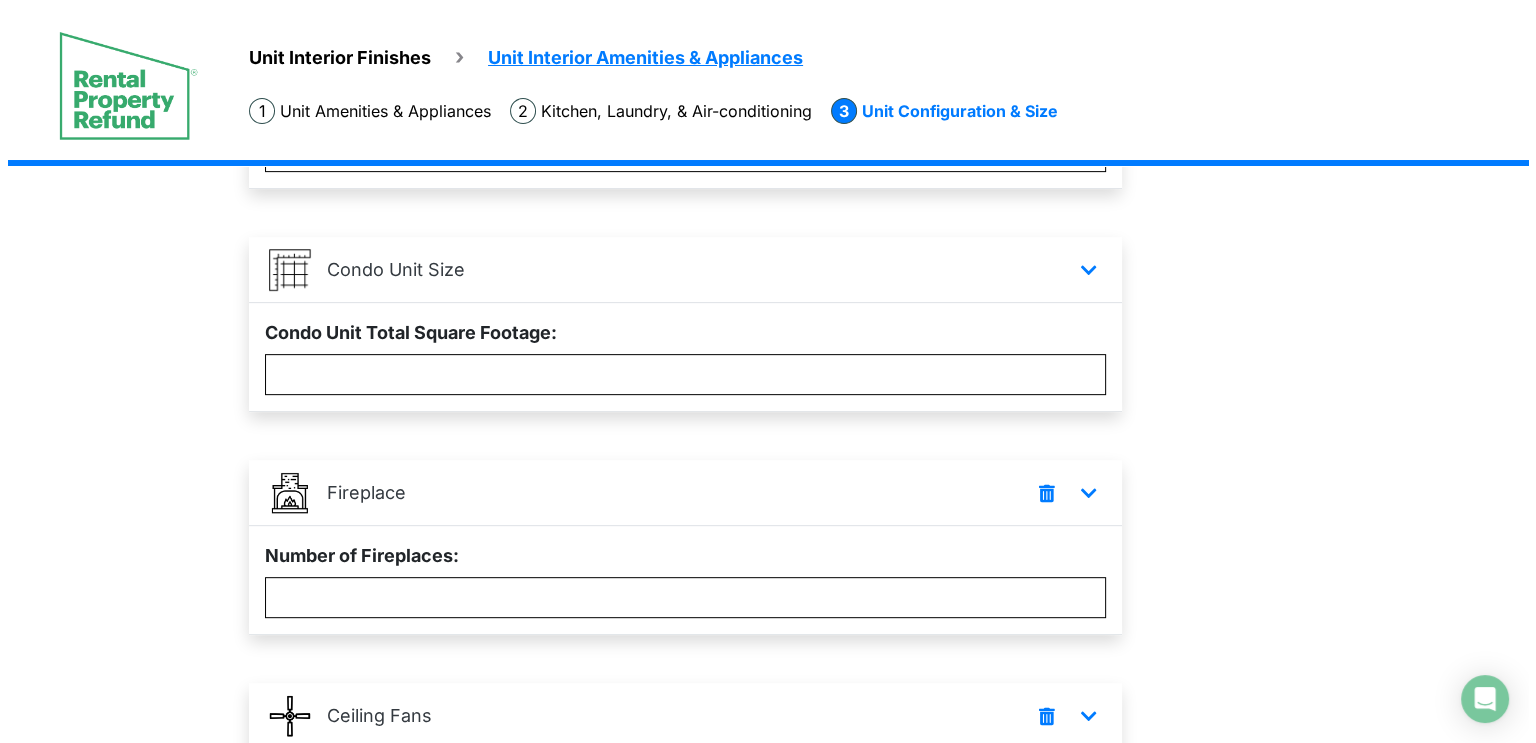 scroll, scrollTop: 1004, scrollLeft: 0, axis: vertical 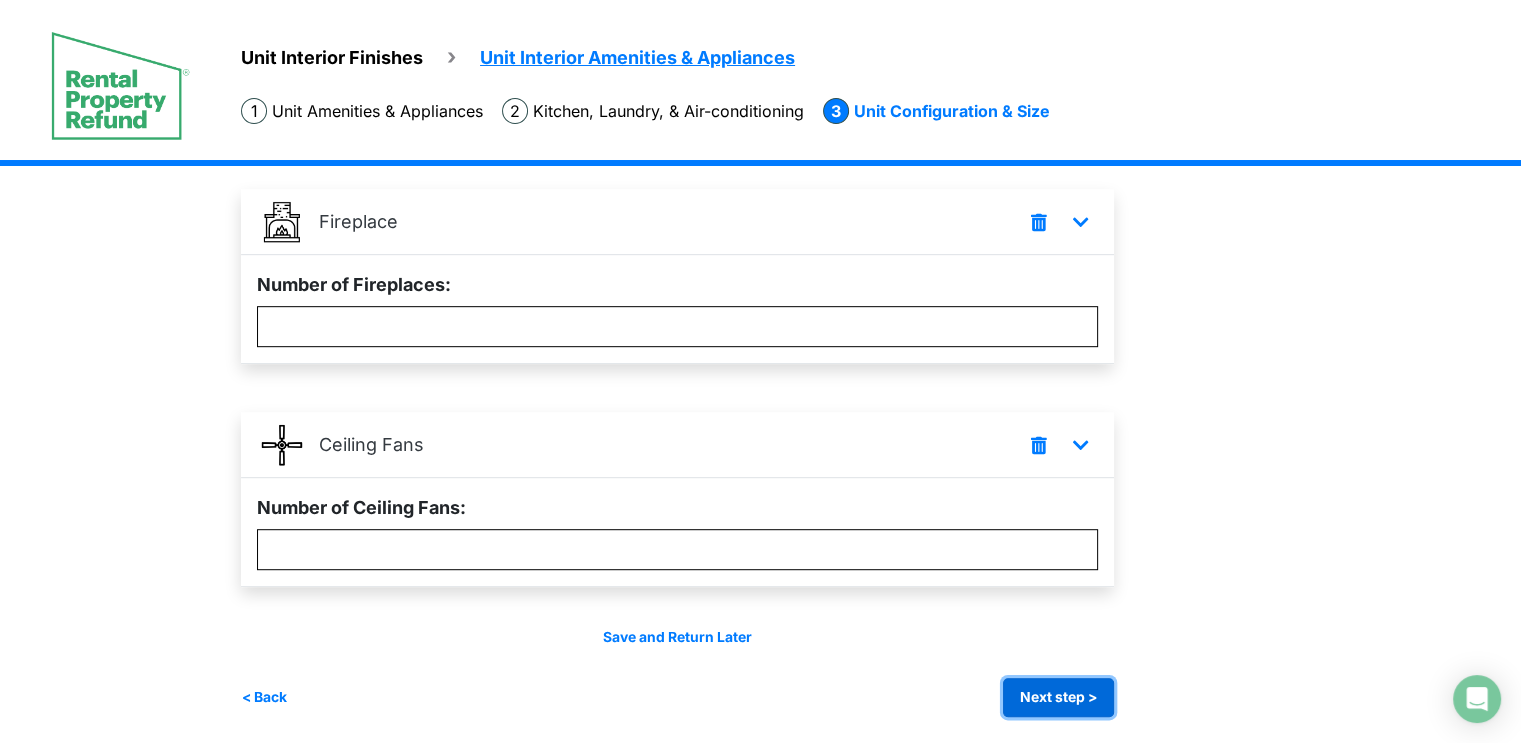 click on "Next step >" at bounding box center (1058, 697) 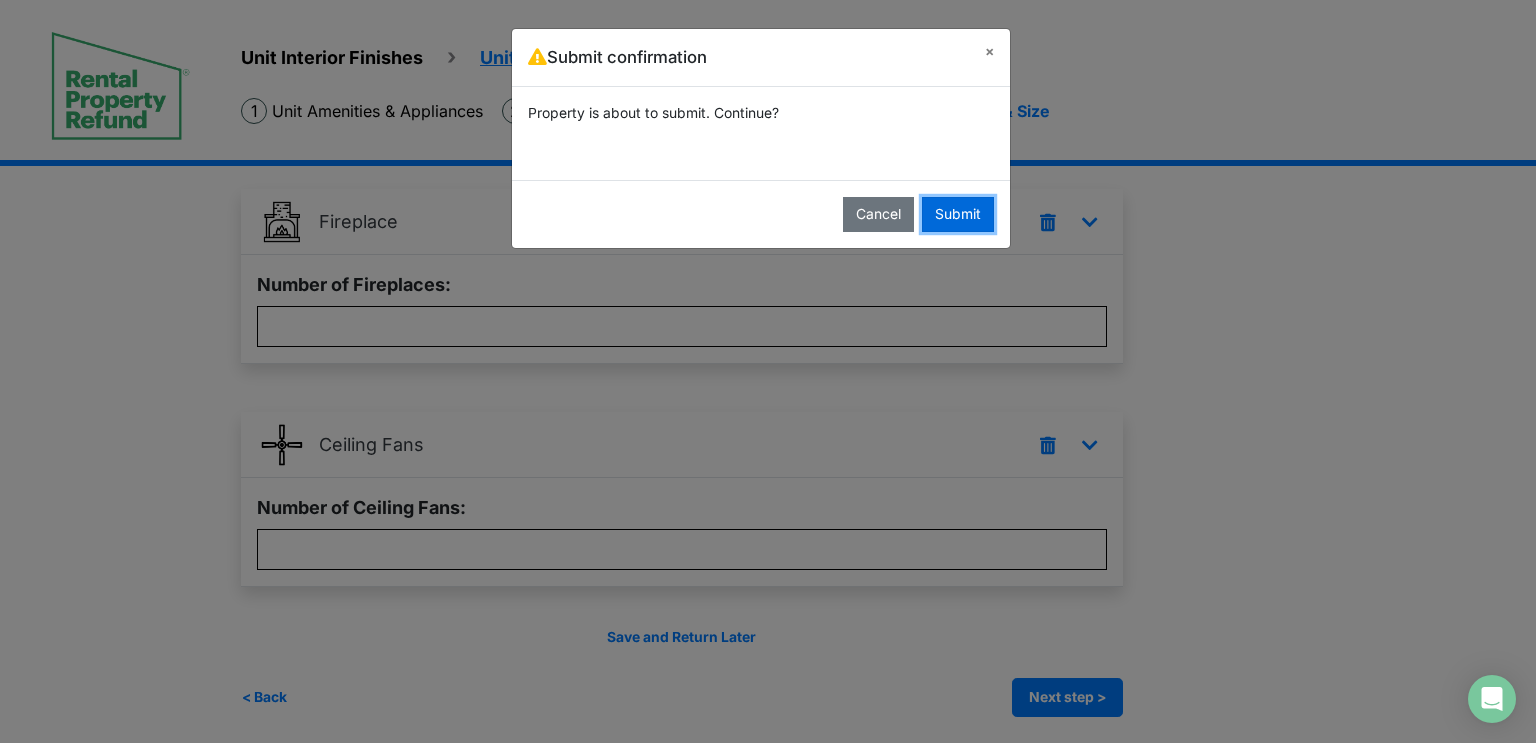 click on "Submit" at bounding box center [958, 214] 